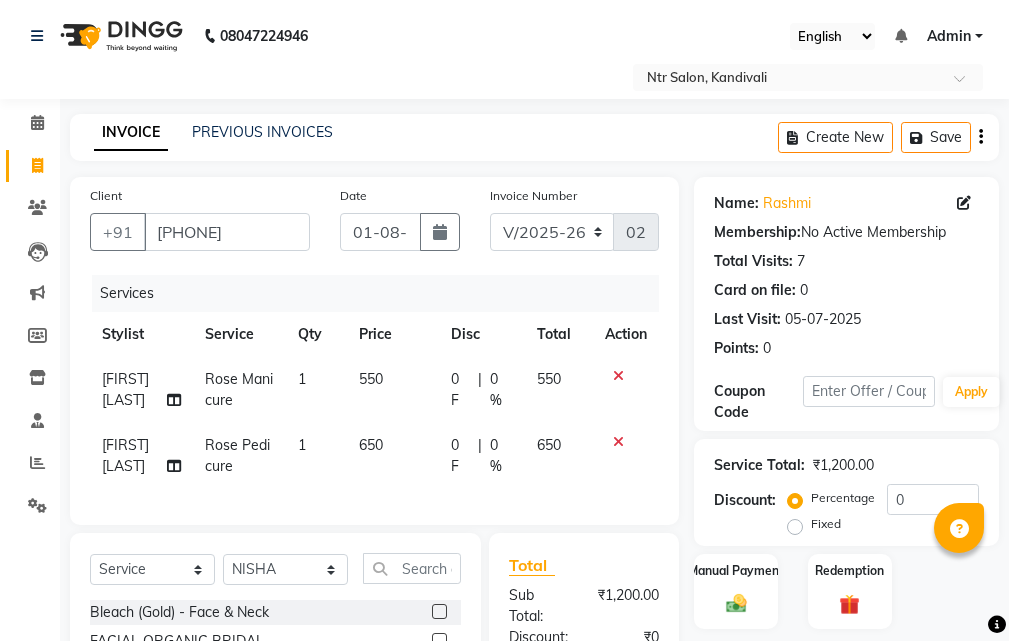 select on "5173" 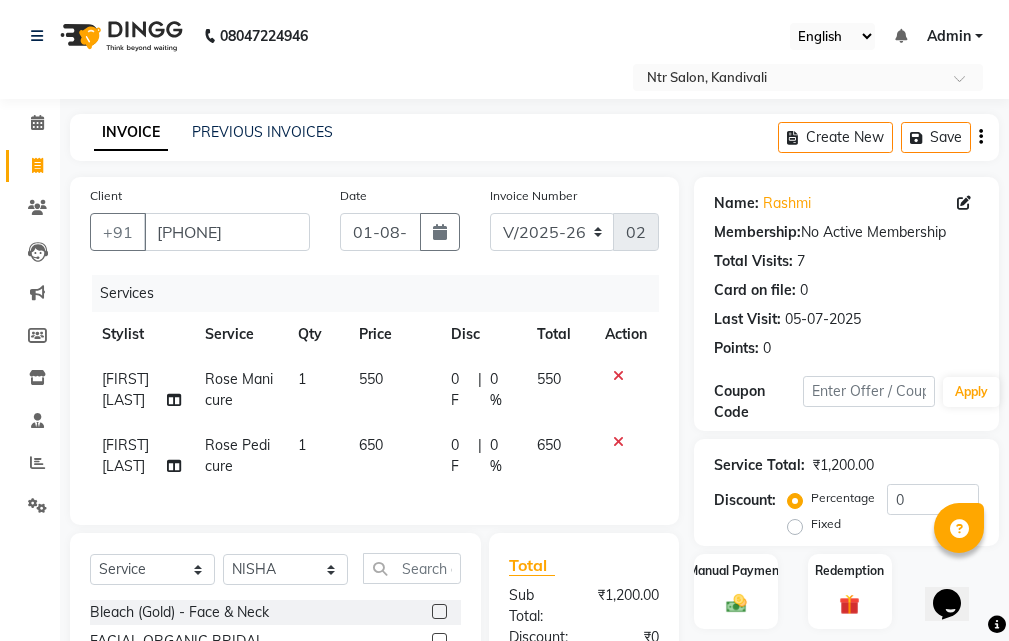 scroll, scrollTop: 0, scrollLeft: 0, axis: both 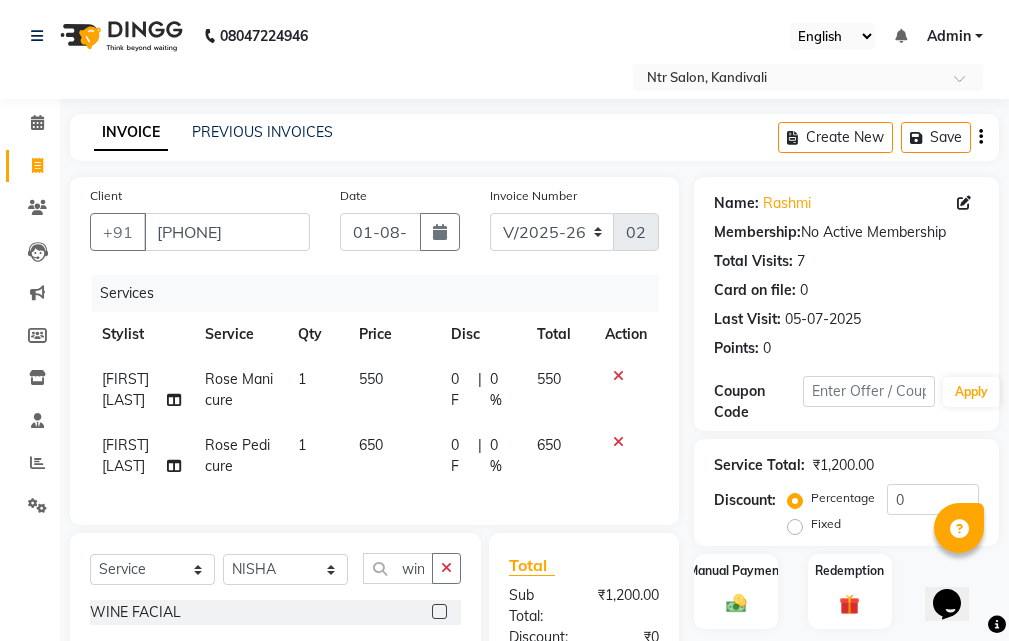 type on "wine" 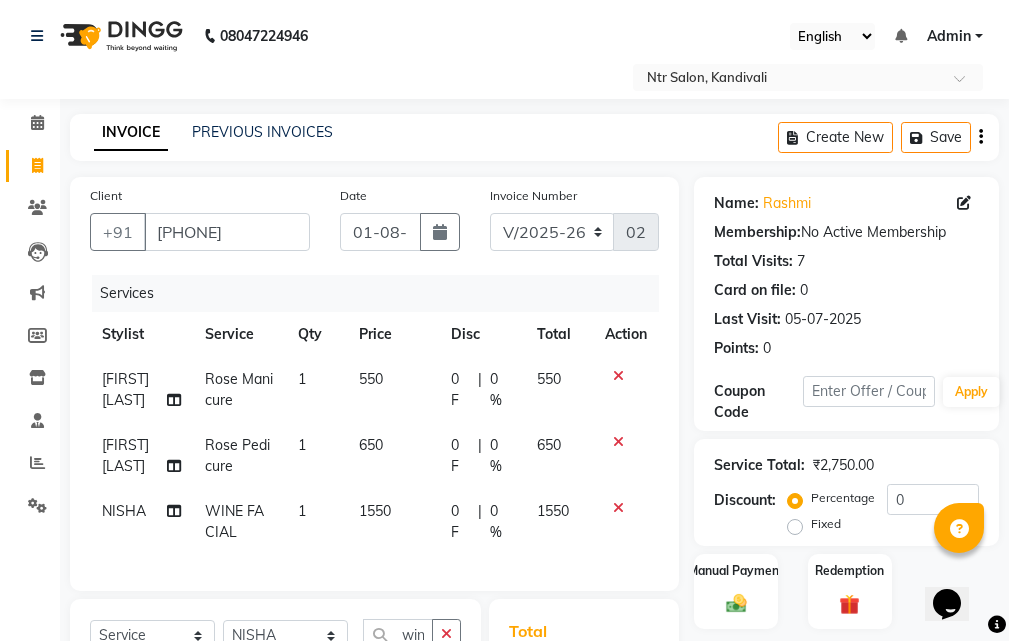 checkbox on "false" 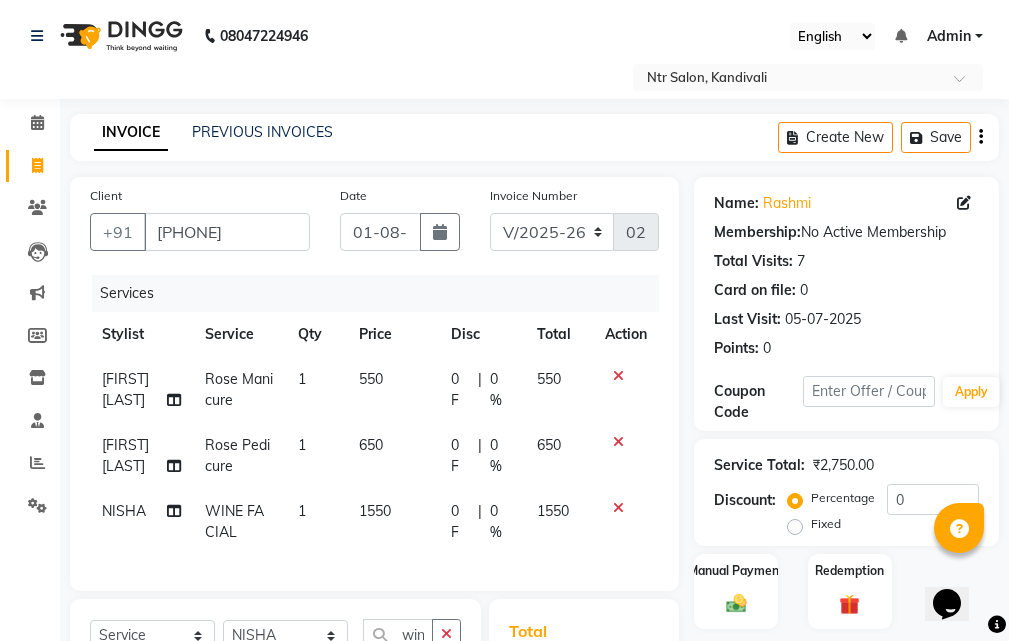 click on "0 %" 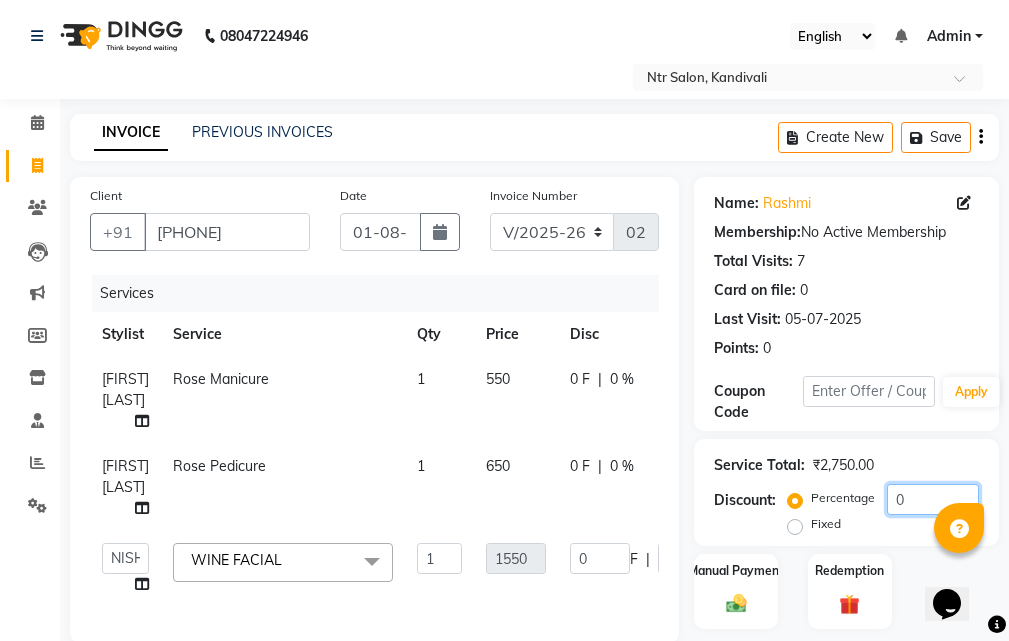click on "0" 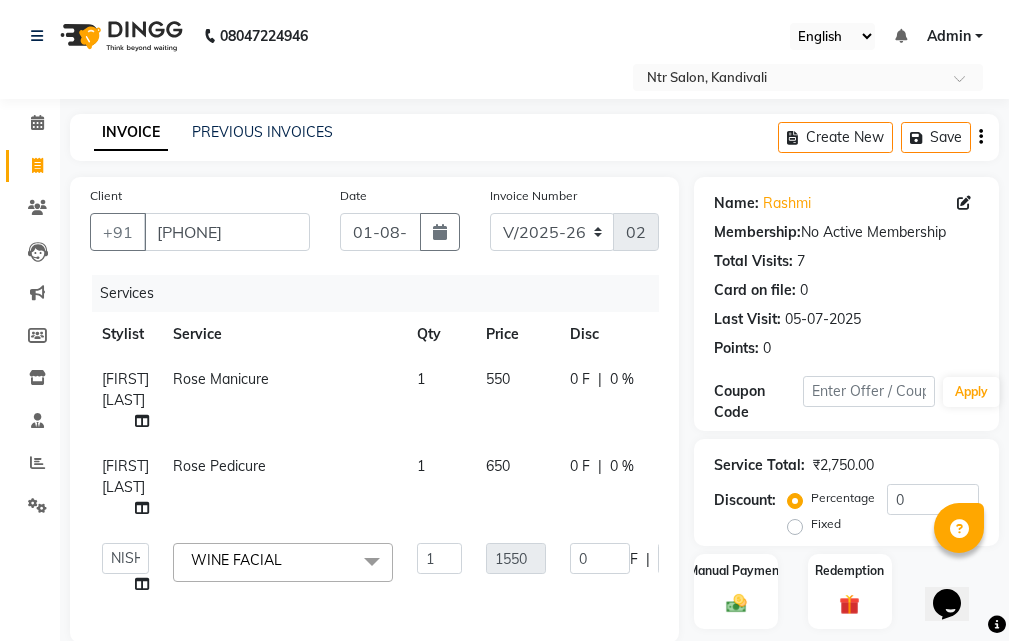 click on "wine" 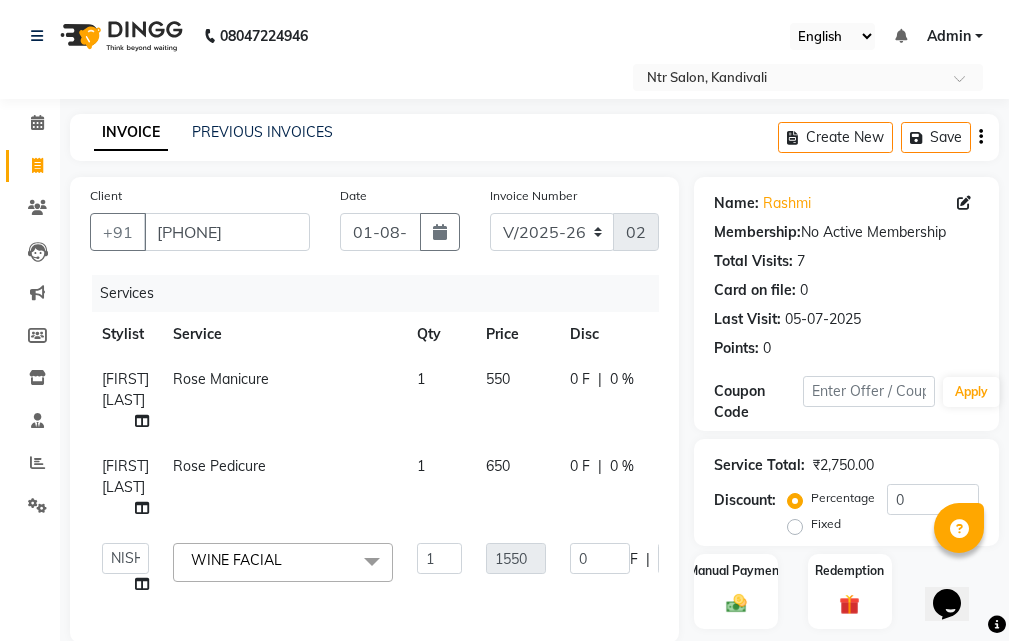 type on "w" 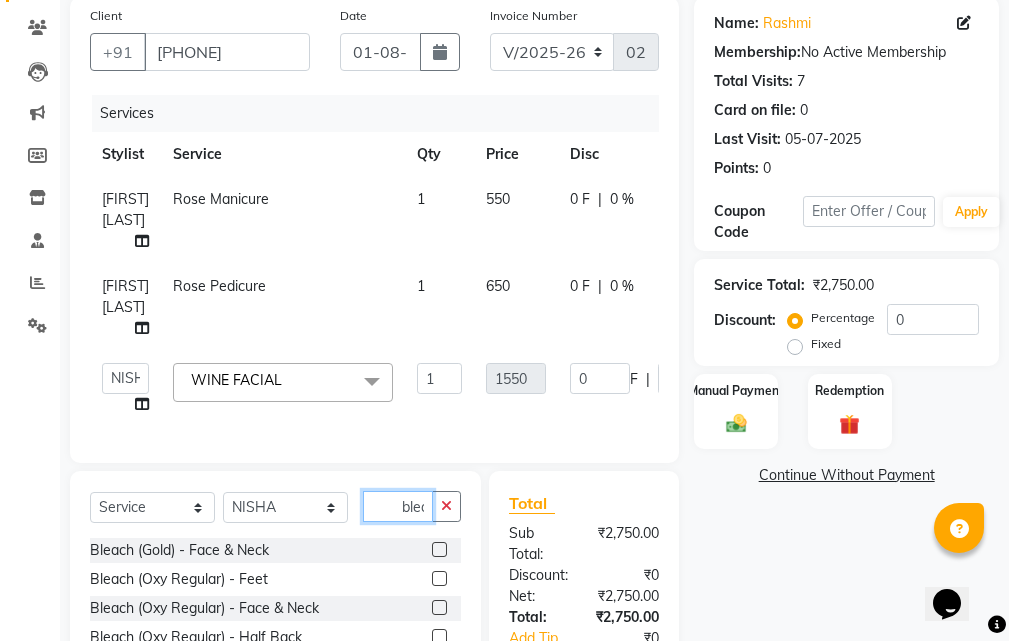 scroll, scrollTop: 200, scrollLeft: 0, axis: vertical 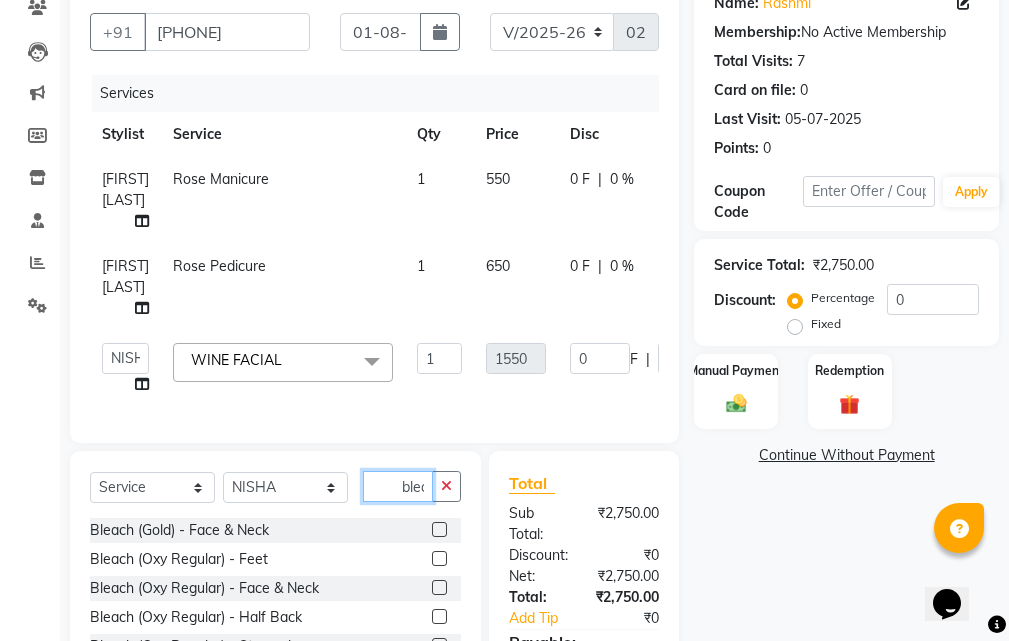 type on "blea" 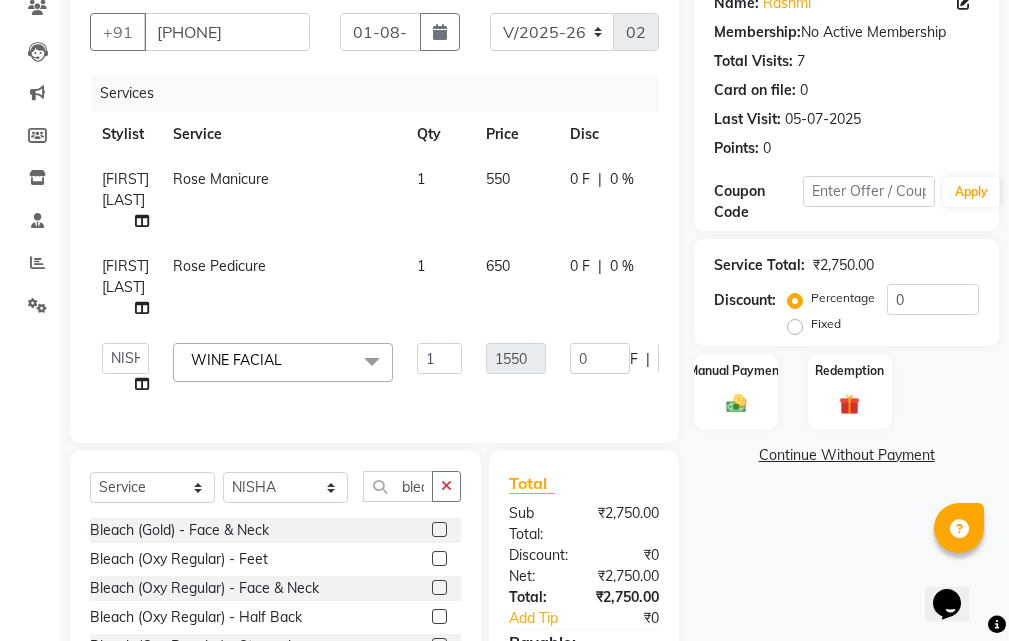 click 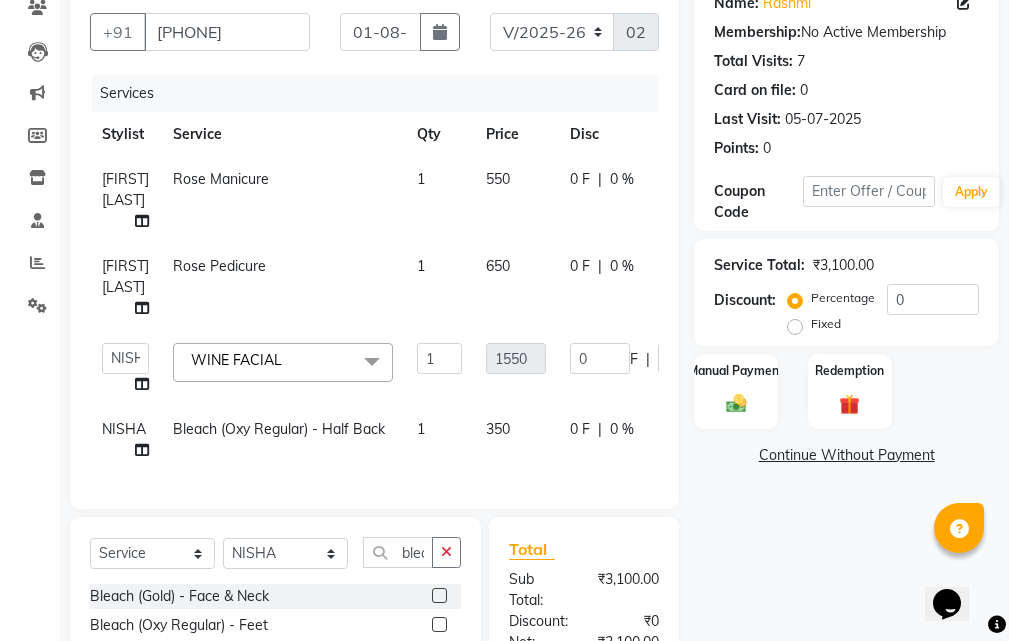 checkbox on "false" 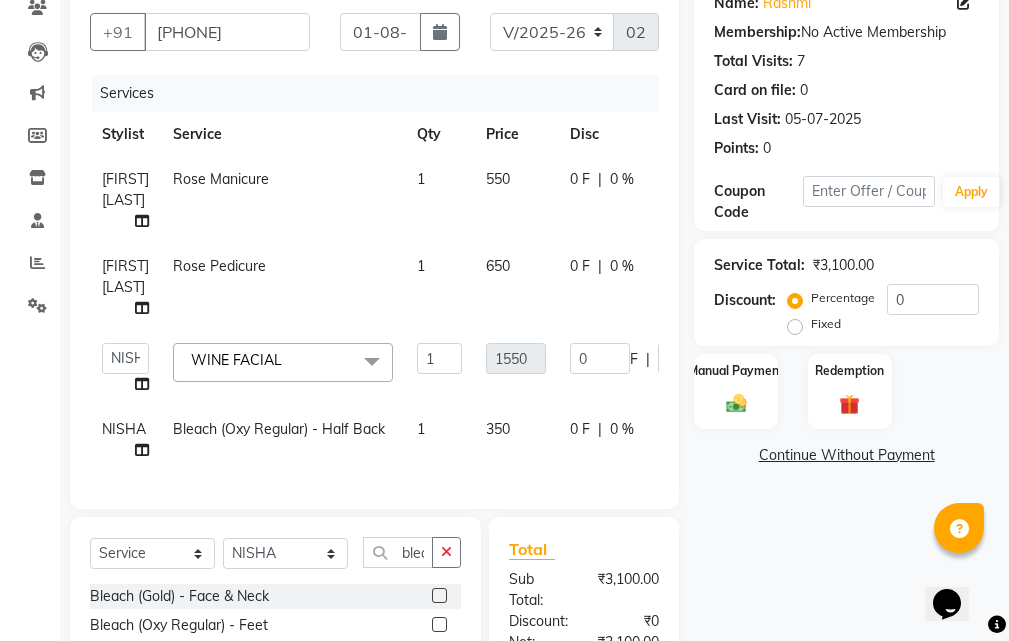click 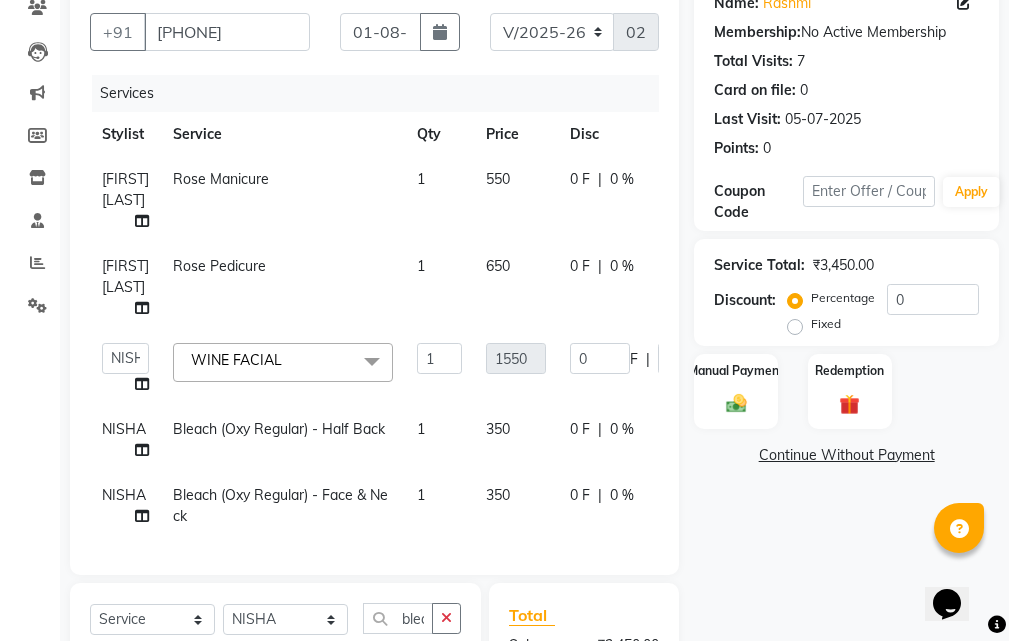 checkbox on "false" 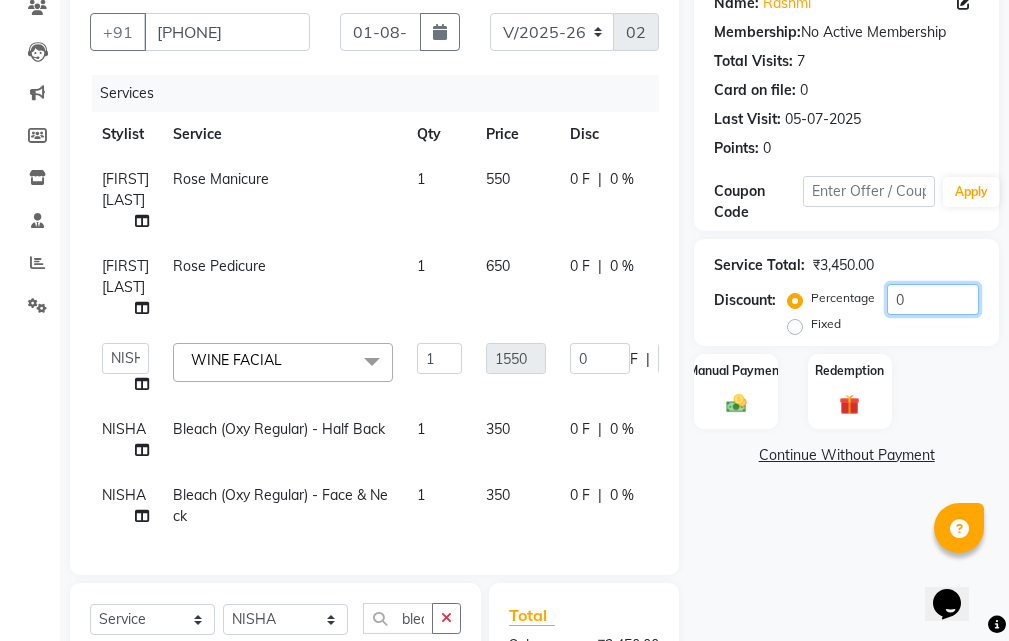 click on "0" 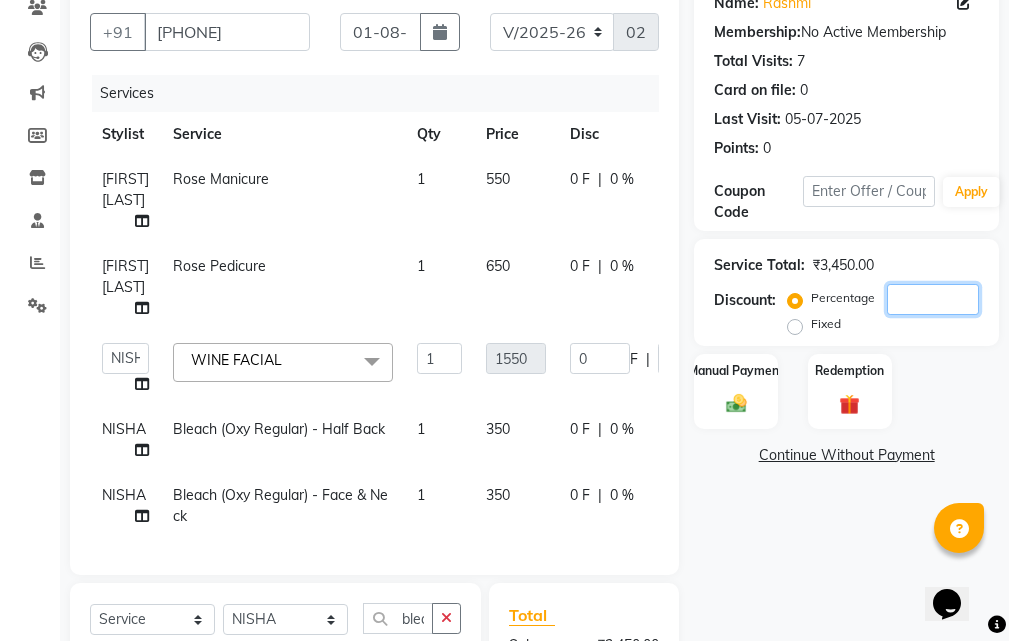 type on "2" 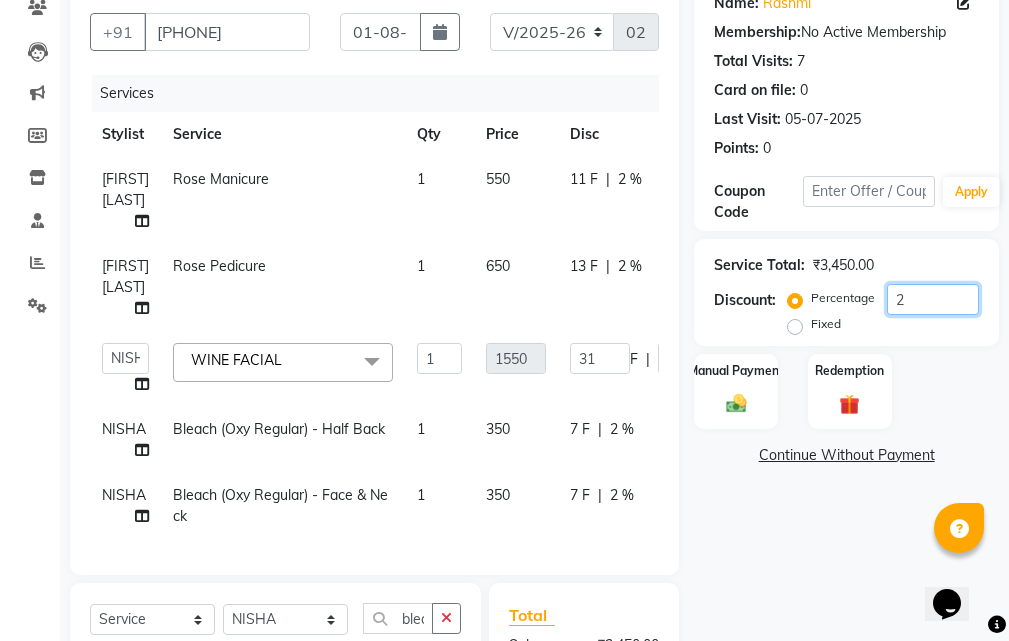 type on "20" 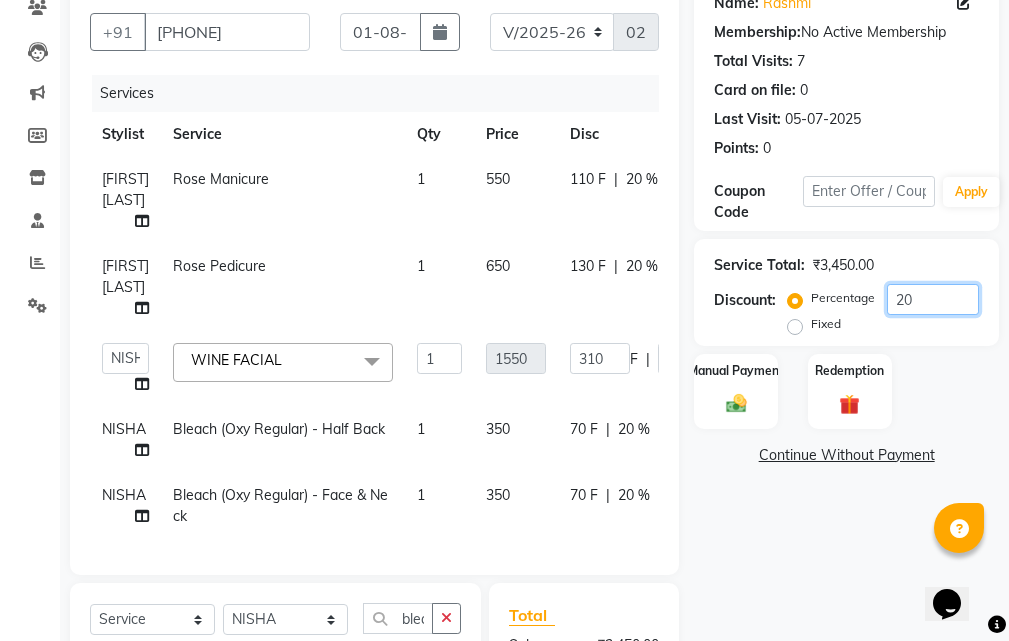 type on "20" 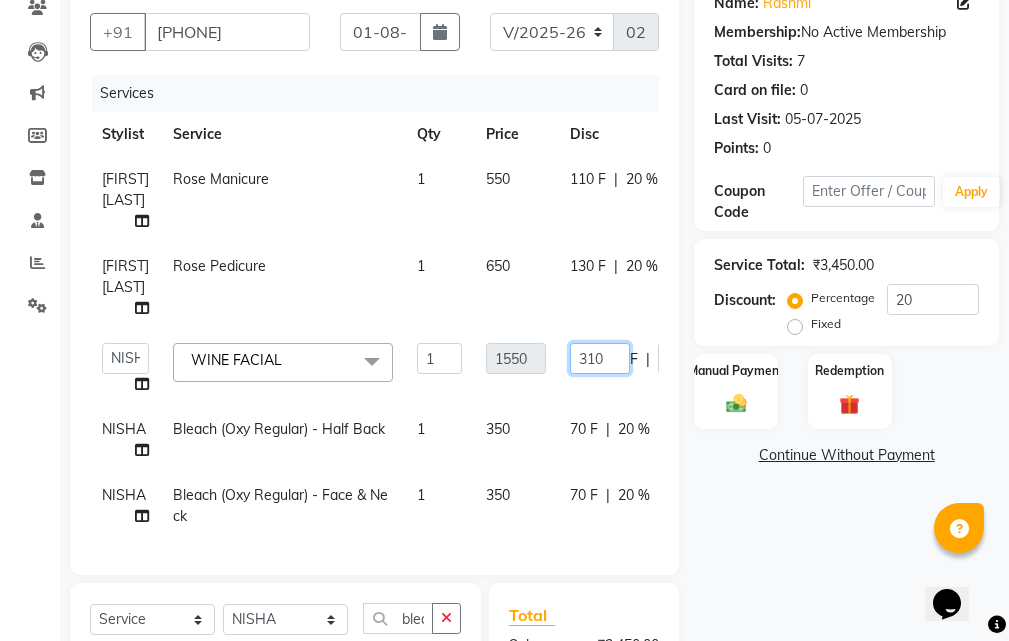 drag, startPoint x: 592, startPoint y: 248, endPoint x: 663, endPoint y: 251, distance: 71.063354 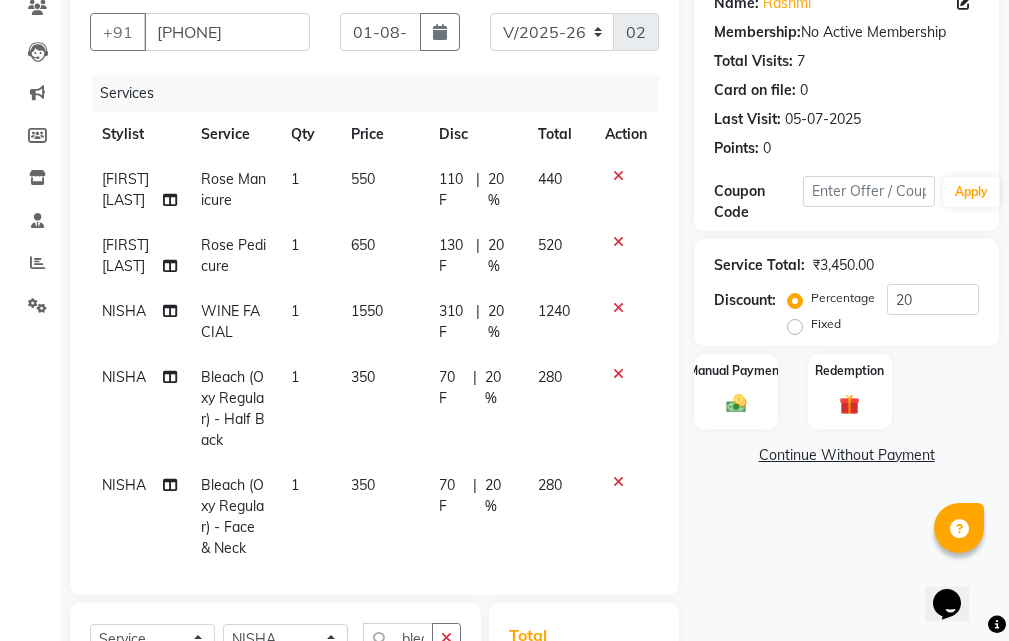drag, startPoint x: 645, startPoint y: 256, endPoint x: 608, endPoint y: 257, distance: 37.01351 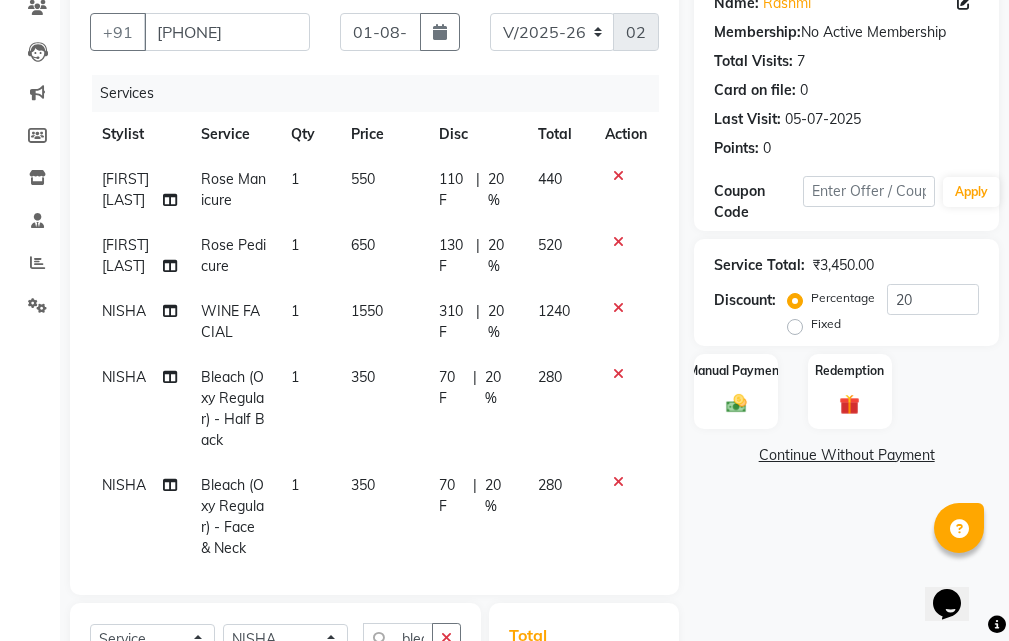 click on "310 F | 20 %" 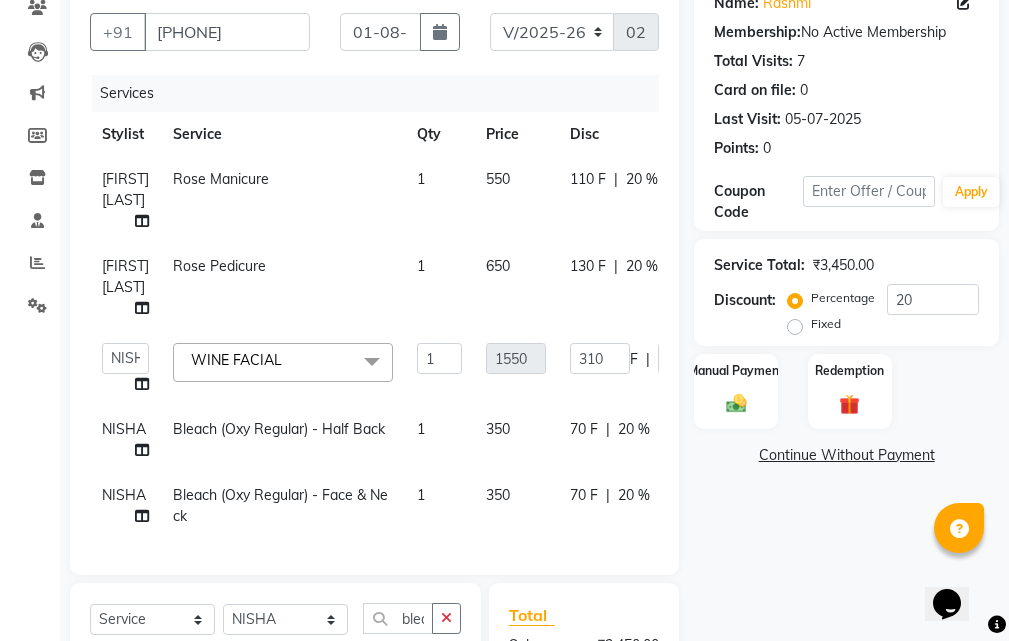 click on "[FIRST] [LAST] [NAME] [FIRST] [LAST] [FIRST] [LAST] WINE FACIAL x Bleach (Gold) - Face & Neck FACIAL ORGANIC BRIDAL FUNKY COLOUR PER STREAK BIKINI WAX BOTOX PROTIEN KERA SHAMPOO BOTOX PROTIEN KERA CONDITIONER LISS UNLIMITED MASK ABSOLUT REPAIR SHAMPOO Rica lower lip WHITHENING FACIAL Bleach (Oxy Regular) - Feet Bleach (Oxy Regular) - Face & Neck Bleach (Oxy Regular) - Half Back Bleach (Oxy Regular) - Stomach Bleach (Oxy Regular) - Full Arms Bleach (Oxy Regular) - Full Back Bleach (Oxy Regular) - Full Body Cleanups - Regular Cleanups - Tan Clear Cleanups - Clear Glow BRIGHTENING TIGHTNING VITAMIN C CLEANUP 03+ SHINE AND GLOW Face Pack - Off Brightening Mask Face Pack - Collagen Mask Oxy D - Tan Mask PEEL OFF MASK O3+HYDROXY MASK Facial-FRUIT FACIAL Facial - Tan Clear Facial - Pearl Facial - Diamond Facial - ORGANIC Facial - Vitamin - C Facial - O3+ Shine & Glow Facial - O3+ Bridal HYDRA FACIAL BRIGHTENING TIGHTENING WINE FACIAL Full Body Service - Body Massage BACK POLISHING BACK MASSAGE" 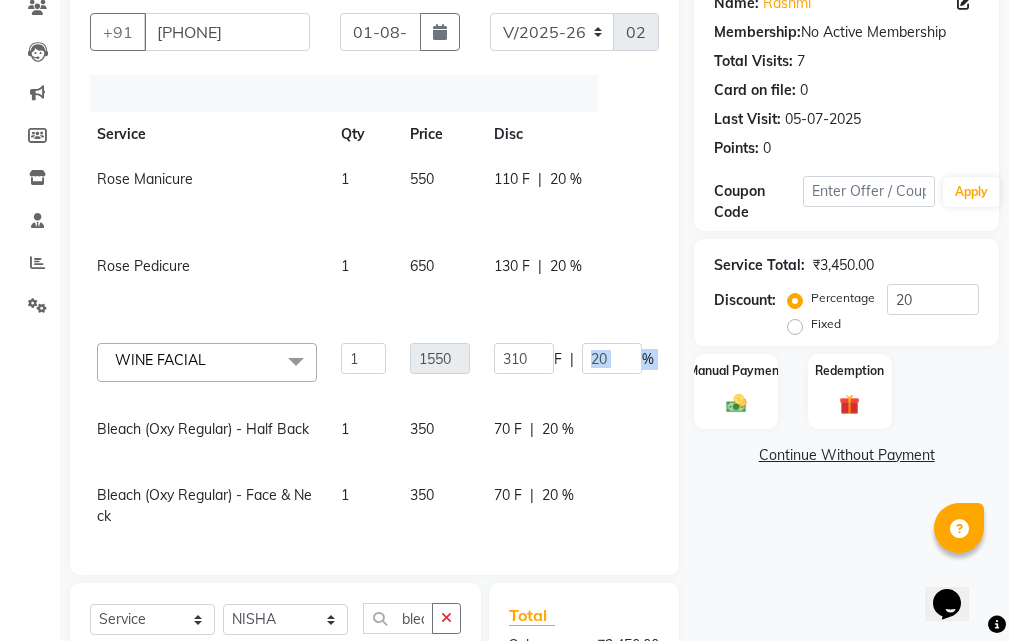 scroll, scrollTop: 0, scrollLeft: 178, axis: horizontal 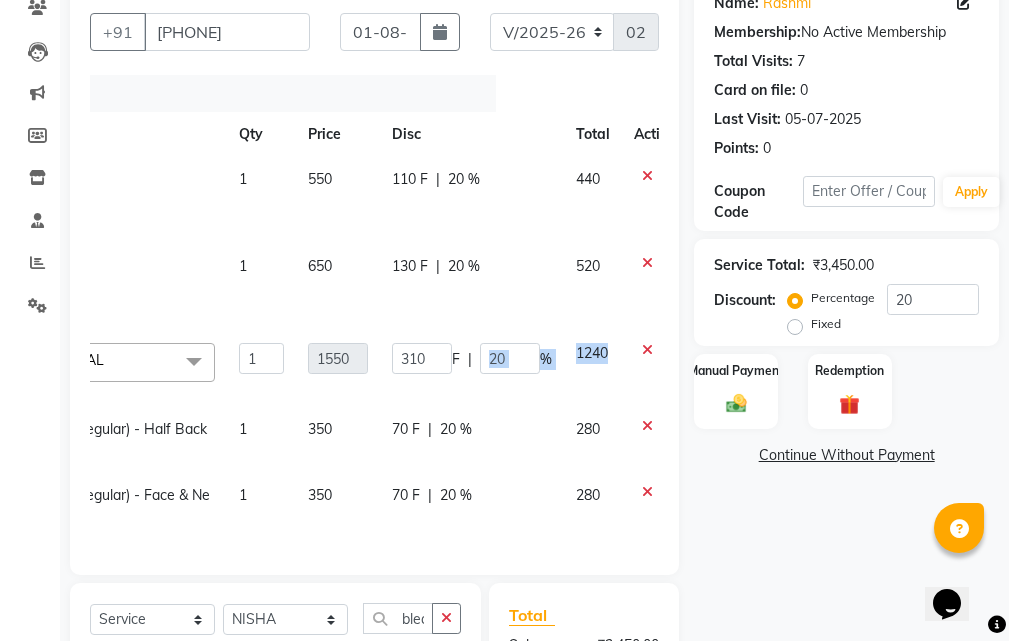 drag, startPoint x: 644, startPoint y: 255, endPoint x: 658, endPoint y: 250, distance: 14.866069 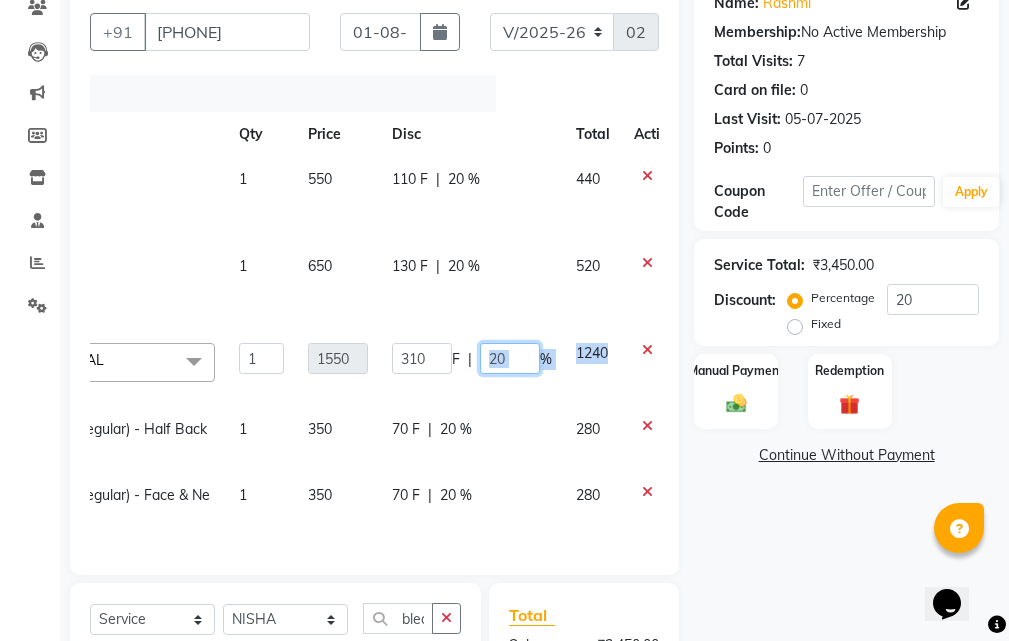 click on "20" 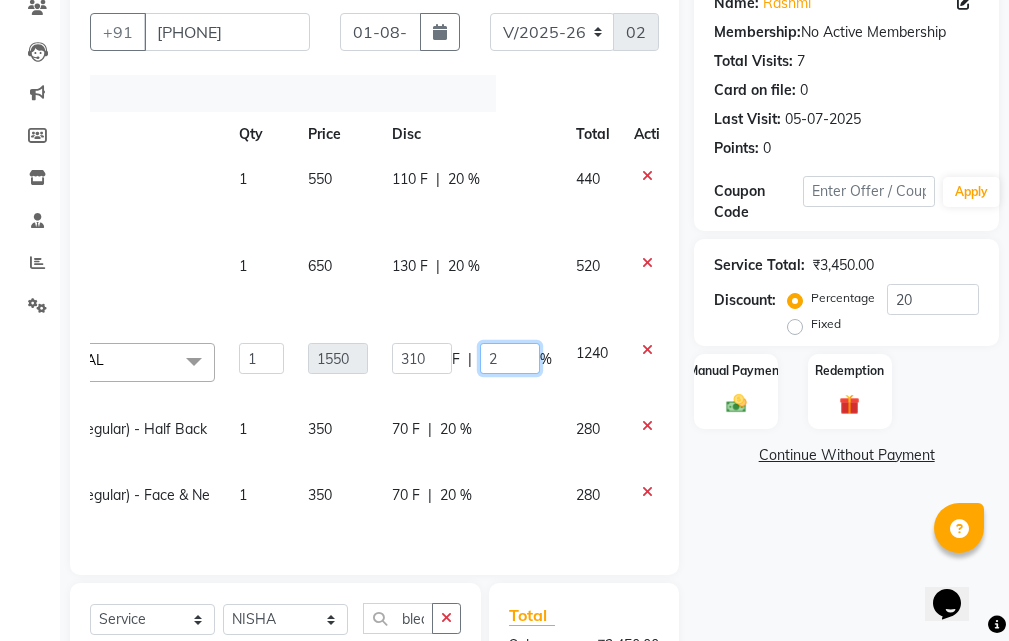 type on "22" 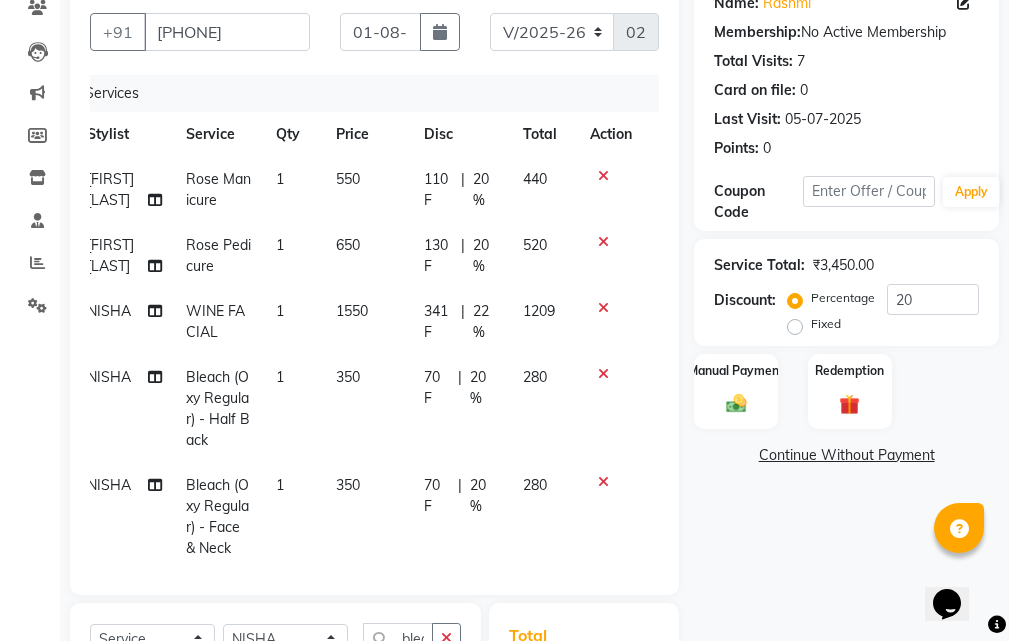 scroll, scrollTop: 0, scrollLeft: 15, axis: horizontal 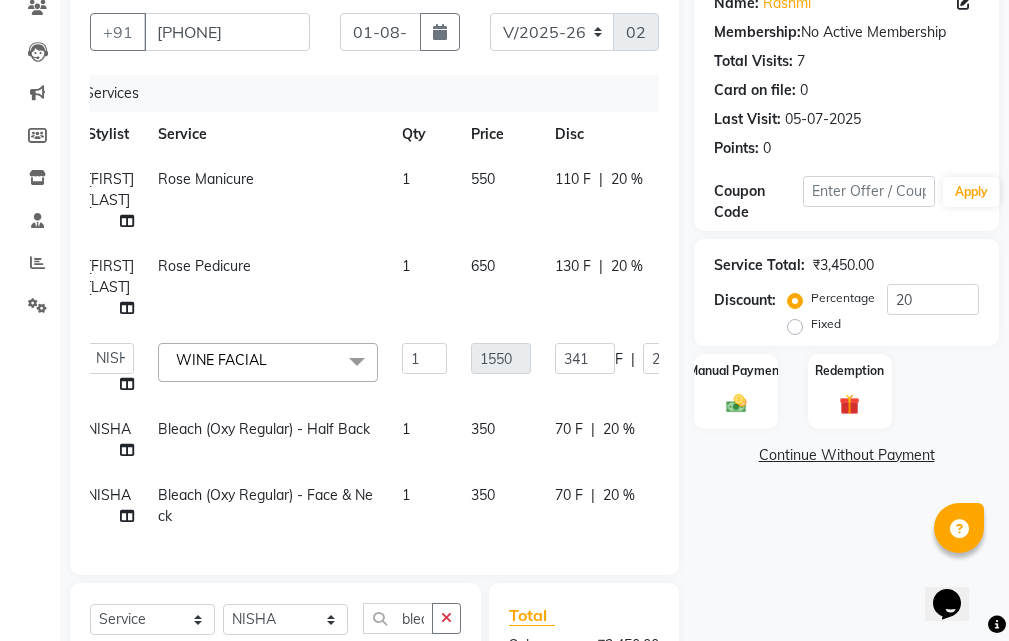 drag, startPoint x: 512, startPoint y: 288, endPoint x: 660, endPoint y: 259, distance: 150.81445 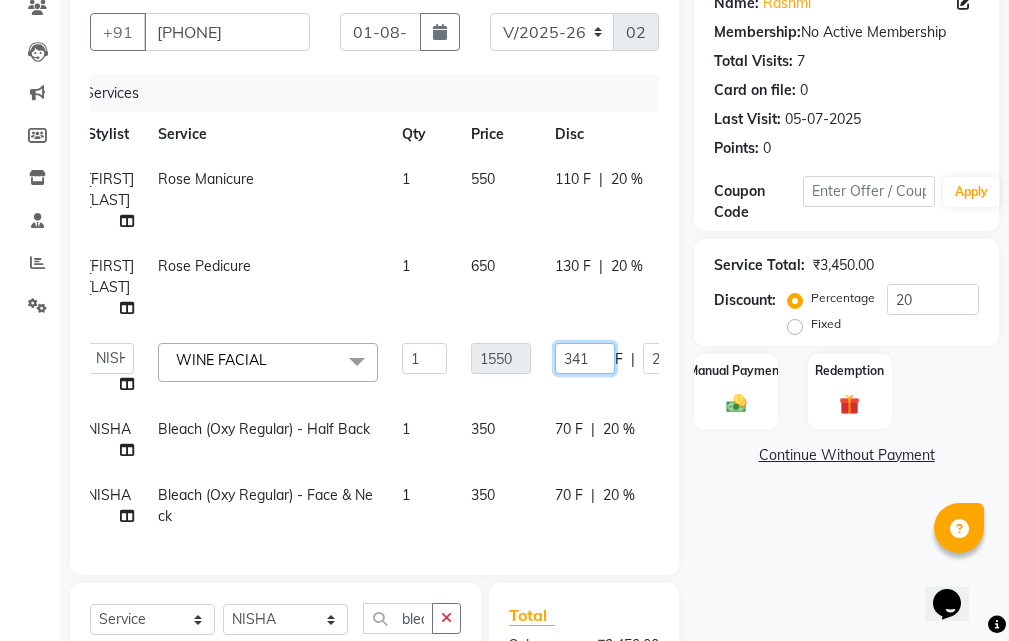 drag, startPoint x: 605, startPoint y: 263, endPoint x: 632, endPoint y: 257, distance: 27.658634 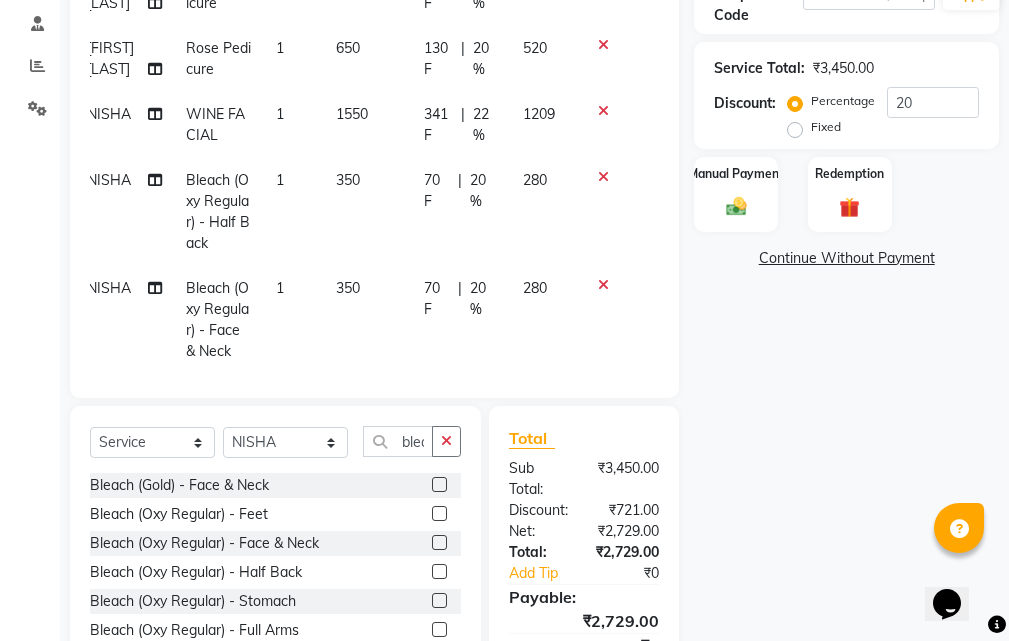 scroll, scrollTop: 402, scrollLeft: 0, axis: vertical 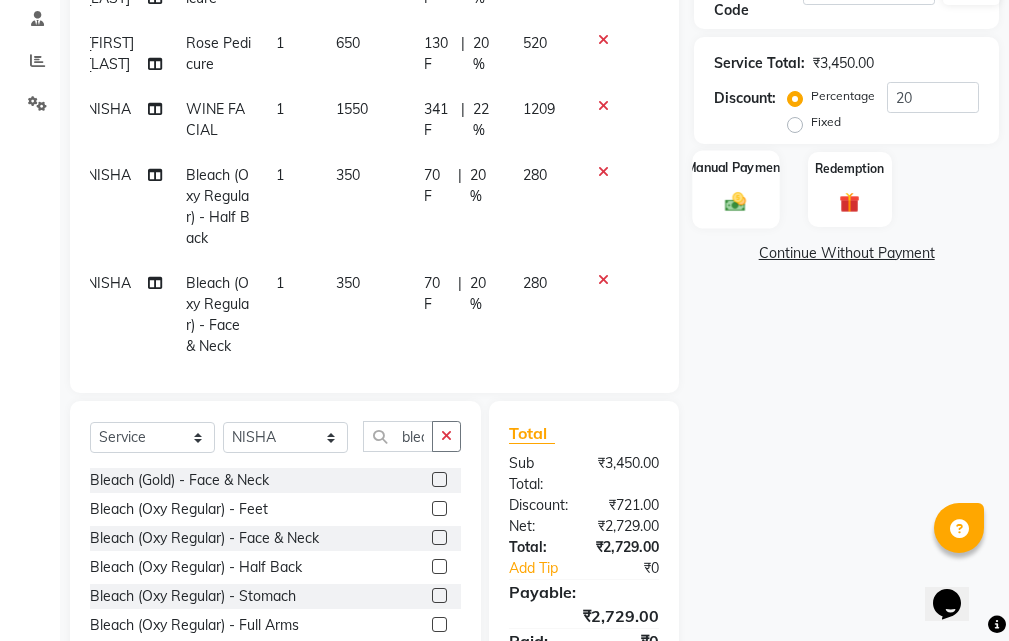 click 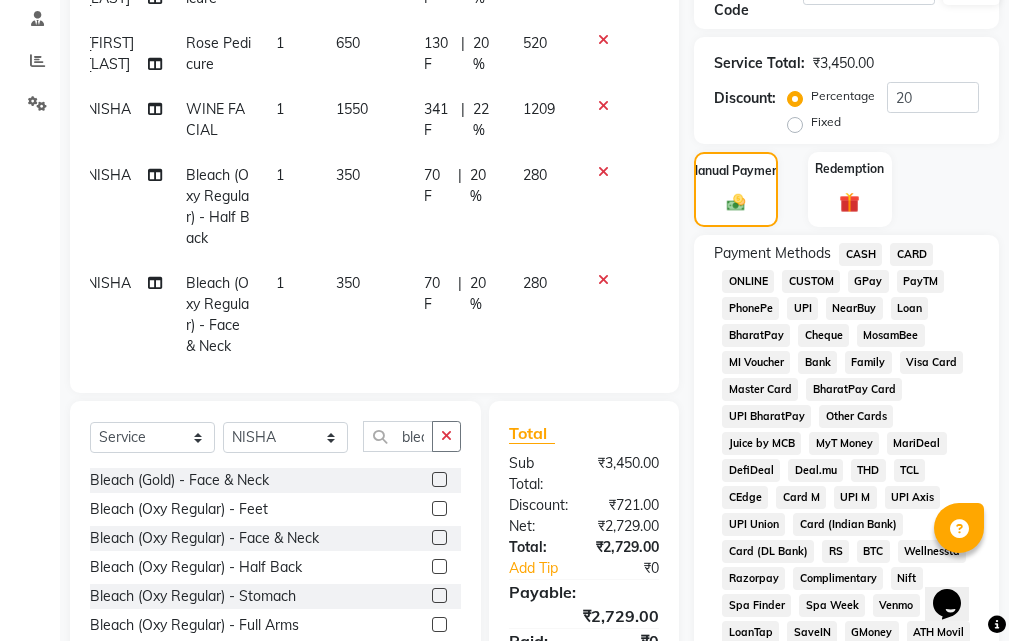 click on "GPay" 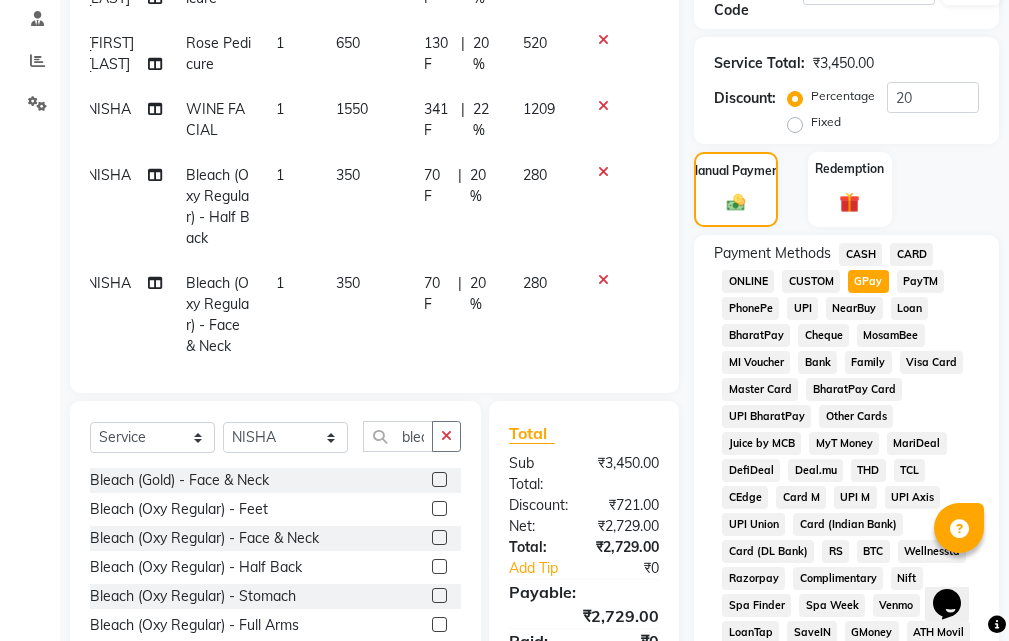 click on "GPay" 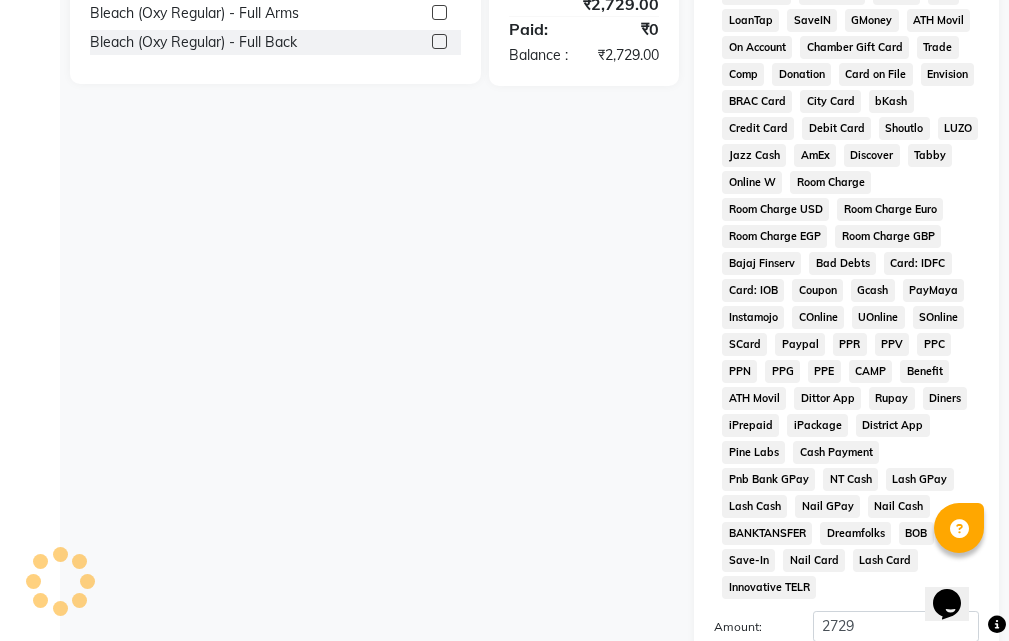 scroll, scrollTop: 1020, scrollLeft: 0, axis: vertical 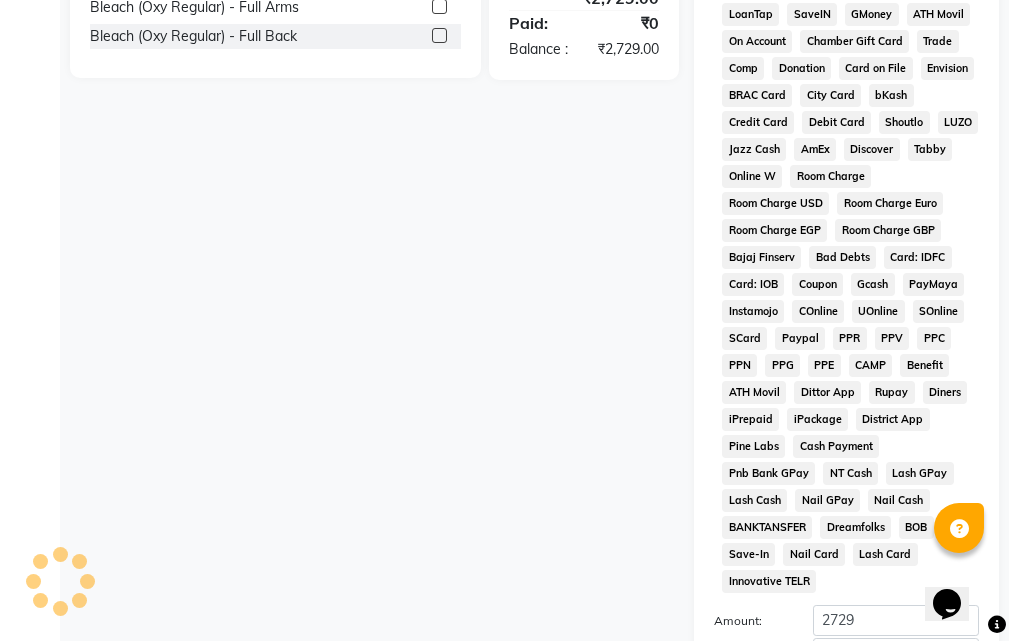 click on "Add Payment" 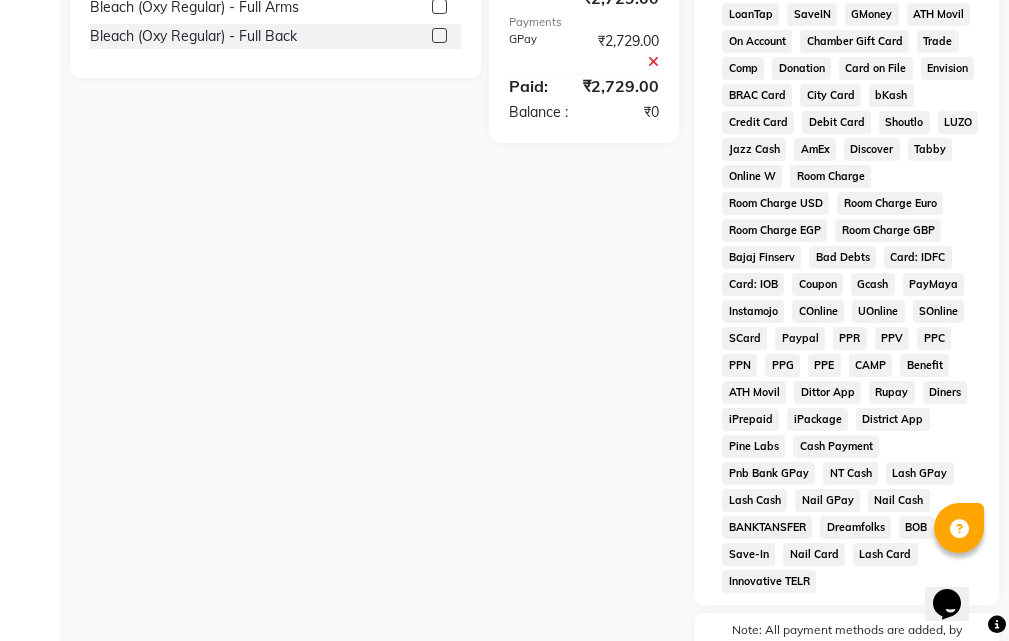 click on "Checkout" 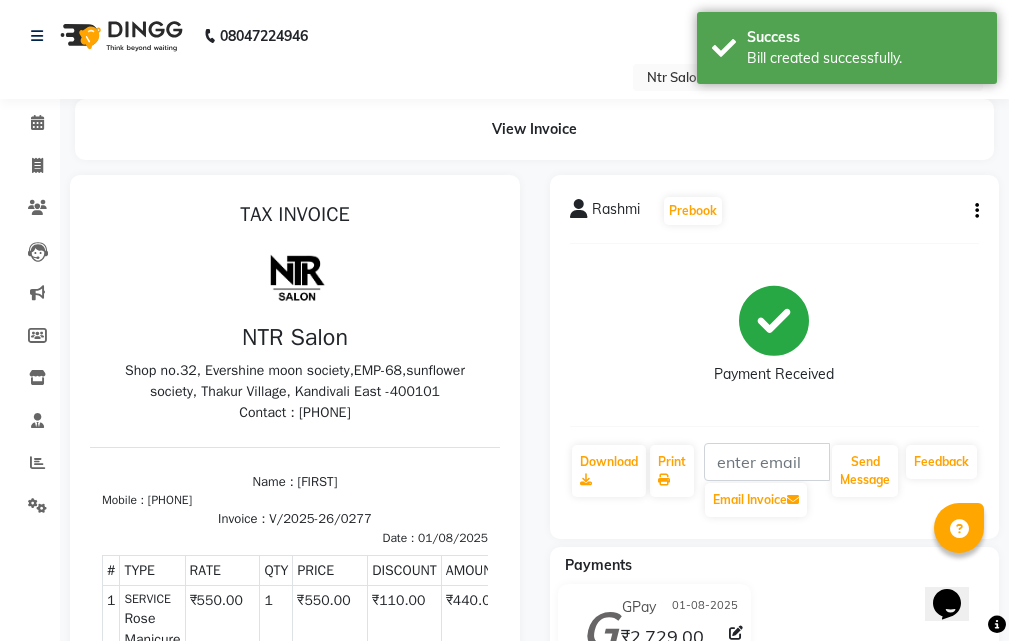 scroll, scrollTop: 0, scrollLeft: 0, axis: both 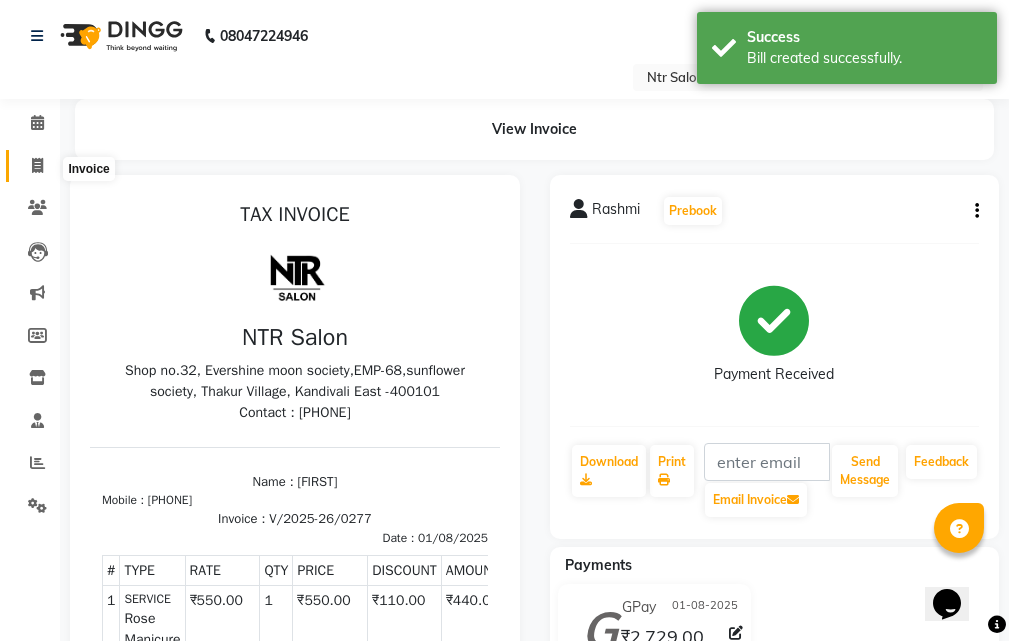 click 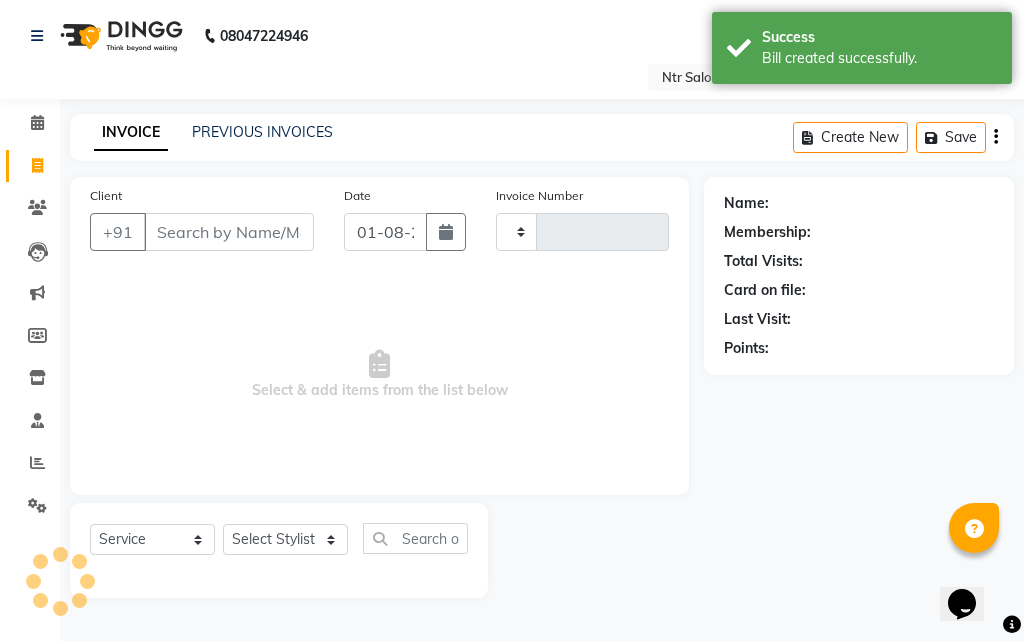 type on "0278" 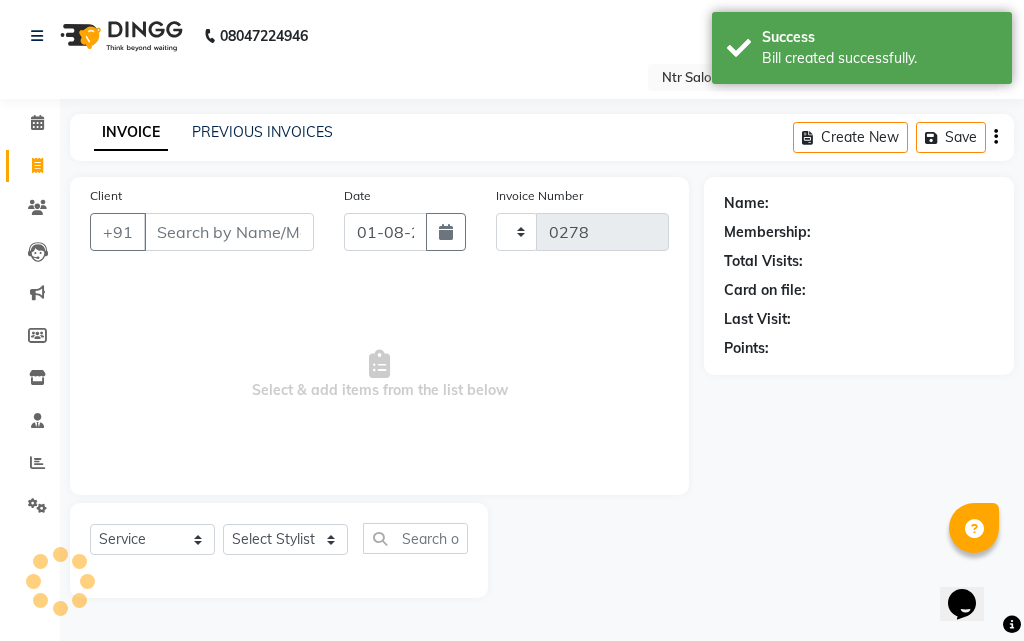 select on "5173" 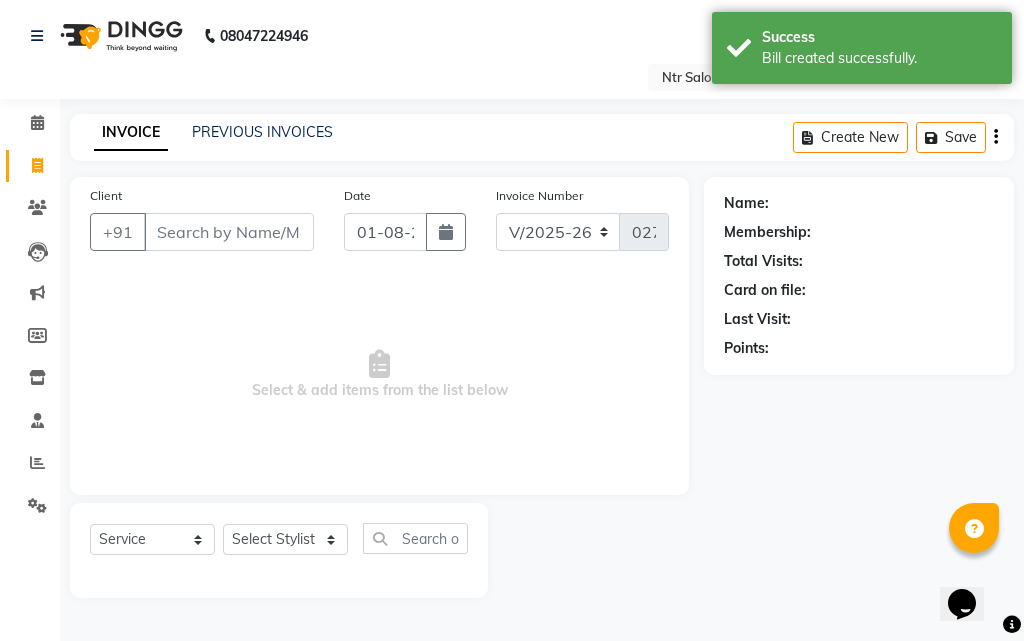 click on "Client" at bounding box center [229, 232] 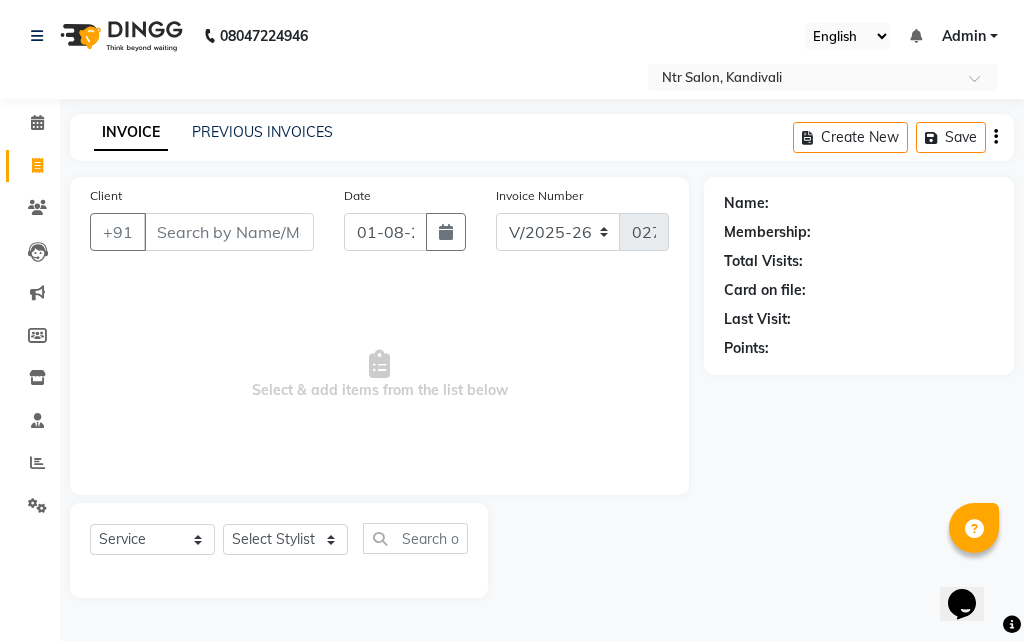 drag, startPoint x: 154, startPoint y: 205, endPoint x: 217, endPoint y: 197, distance: 63.505905 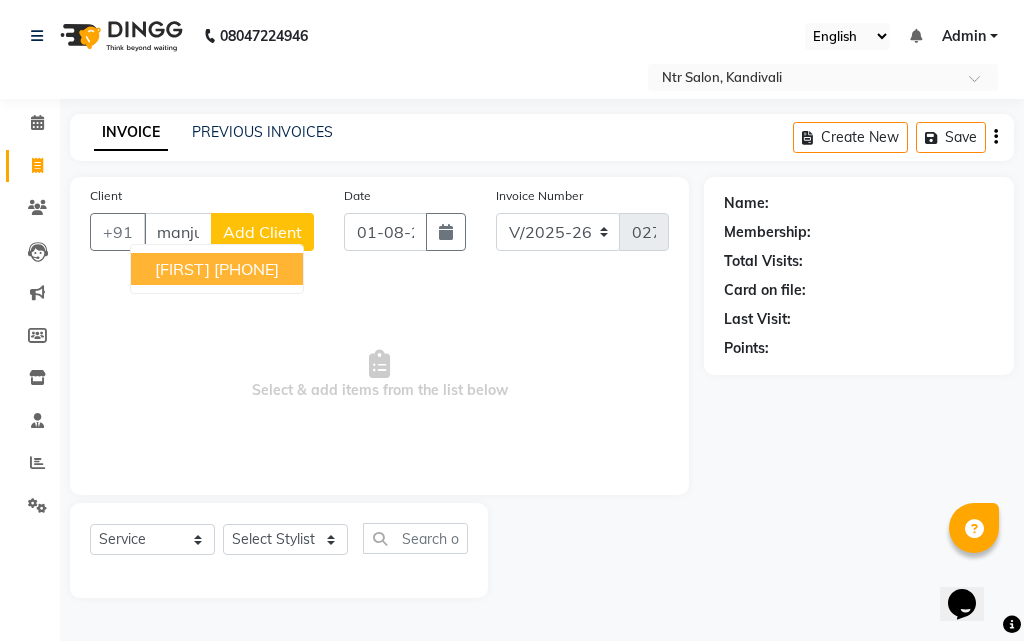 click on "[PHONE]" at bounding box center [246, 269] 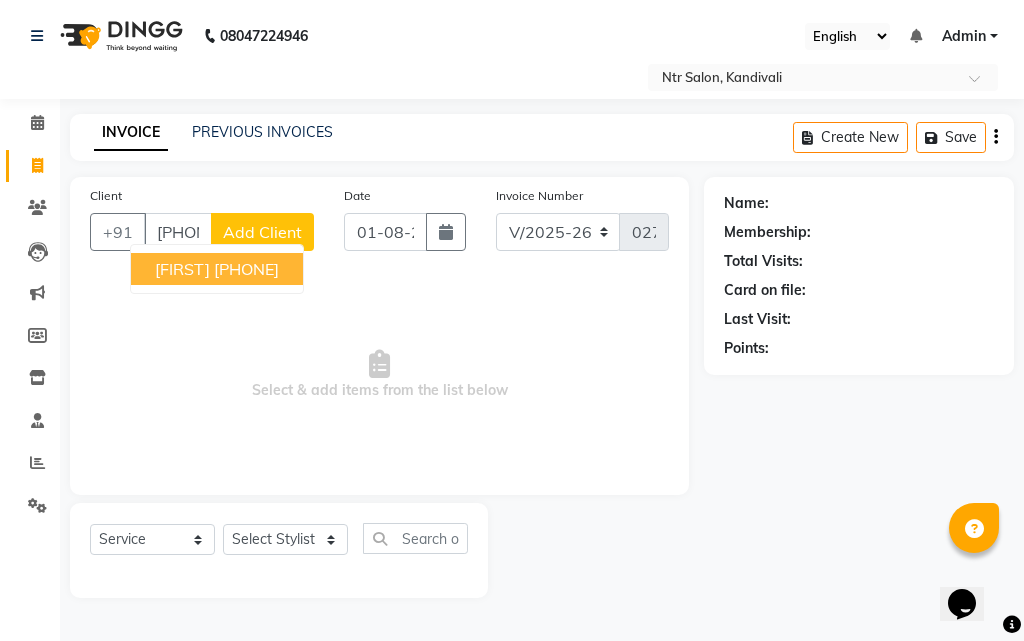 type on "[PHONE]" 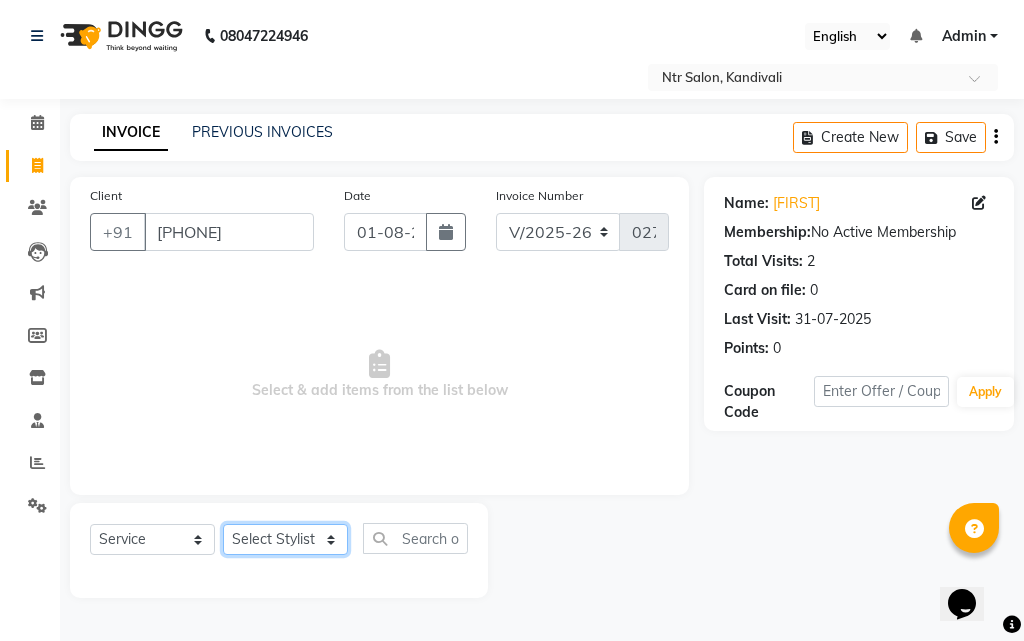 click on "Select Stylist [FIRST] [LAST] [FIRST] [LAST] [FIRST] [LAST]" 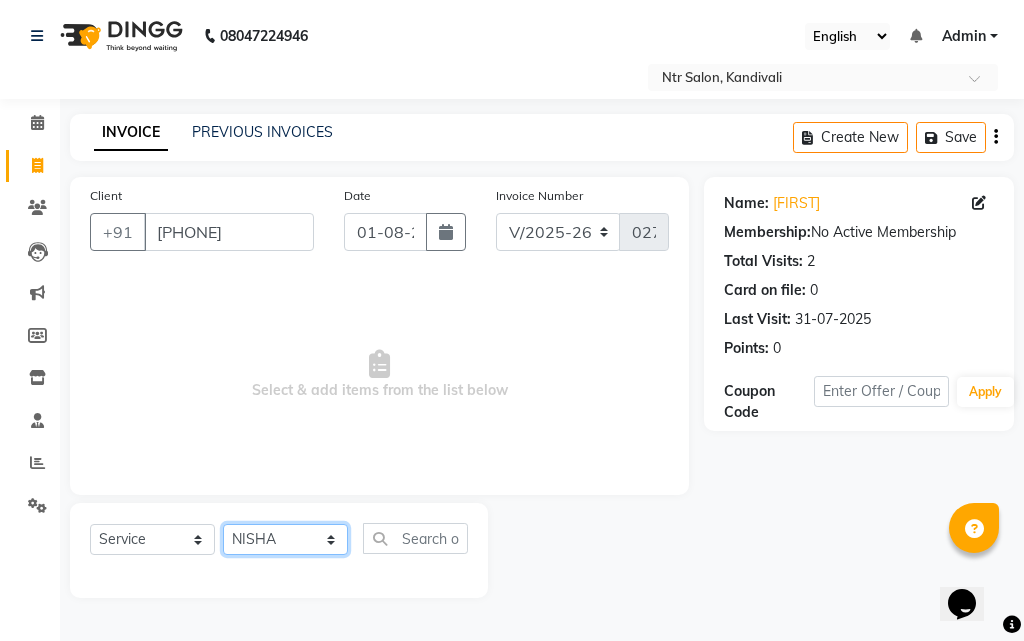click on "Select Stylist [FIRST] [LAST] [FIRST] [LAST] [FIRST] [LAST]" 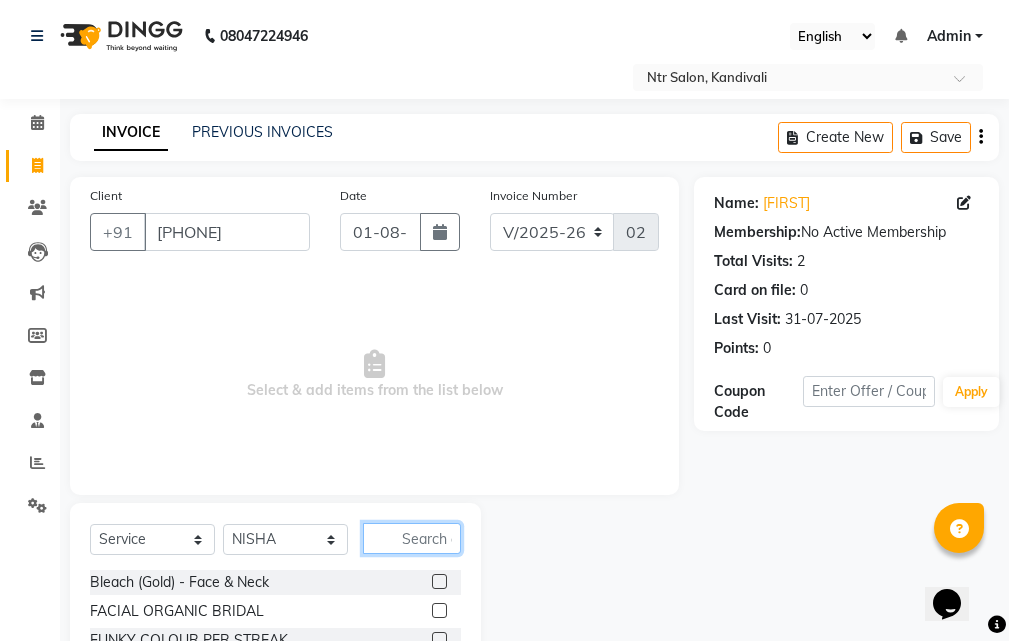 click 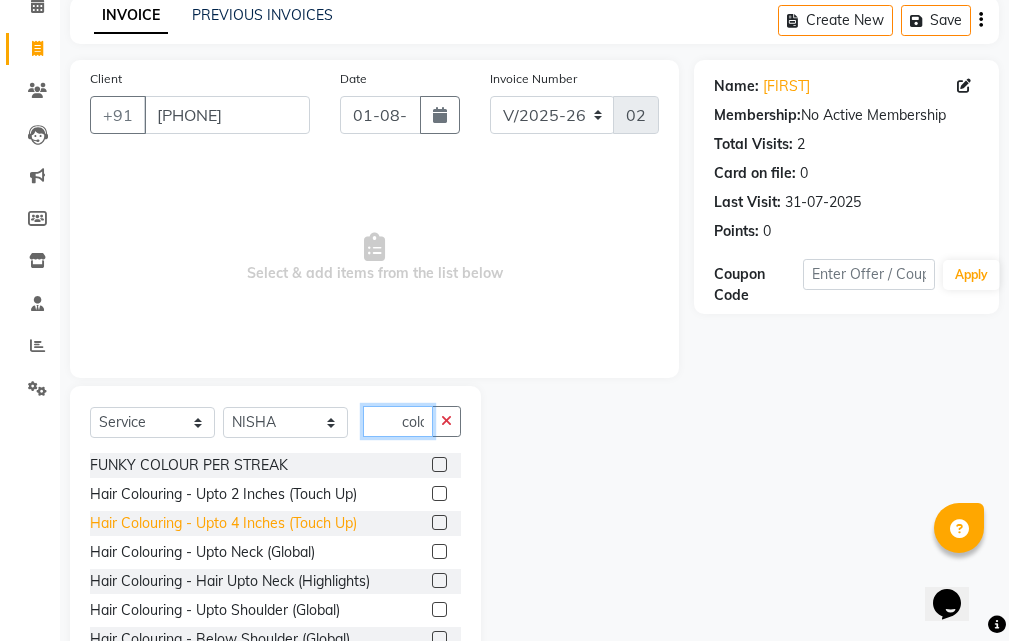 scroll, scrollTop: 119, scrollLeft: 0, axis: vertical 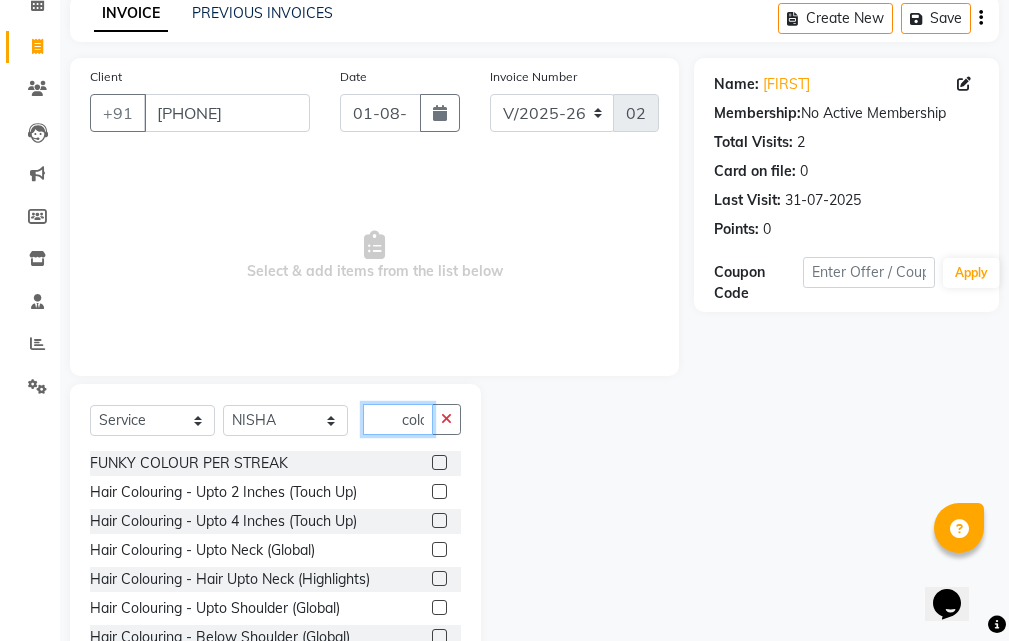 type on "colo" 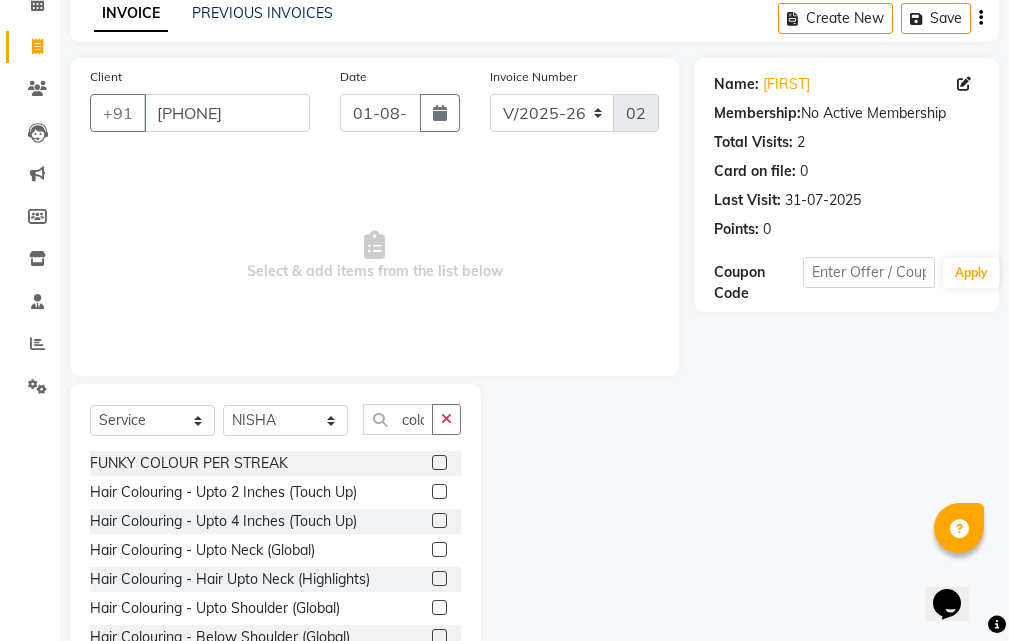 click 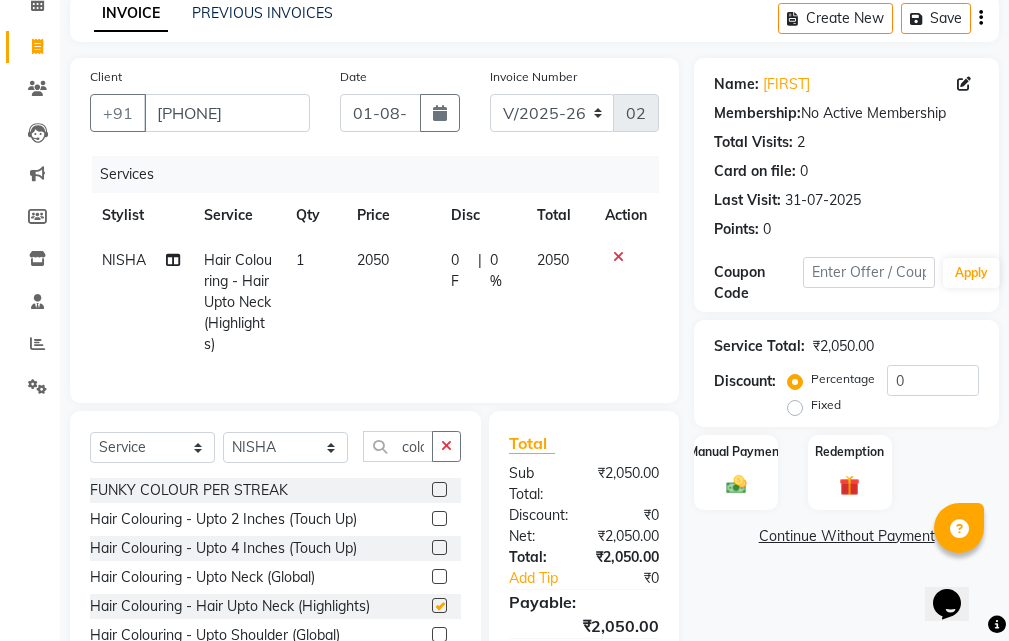 checkbox on "false" 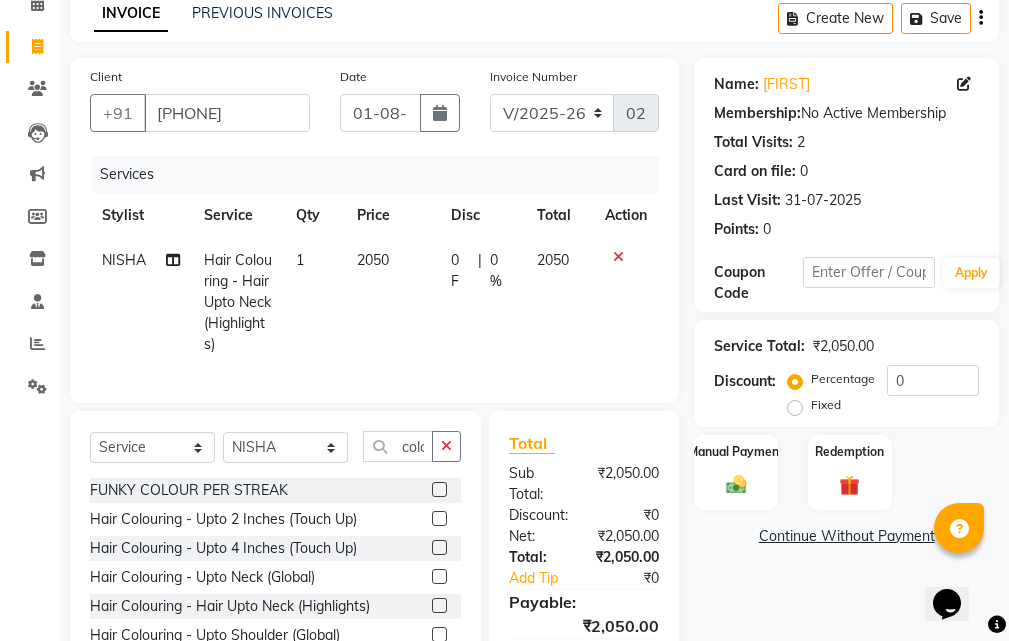 scroll, scrollTop: 100, scrollLeft: 0, axis: vertical 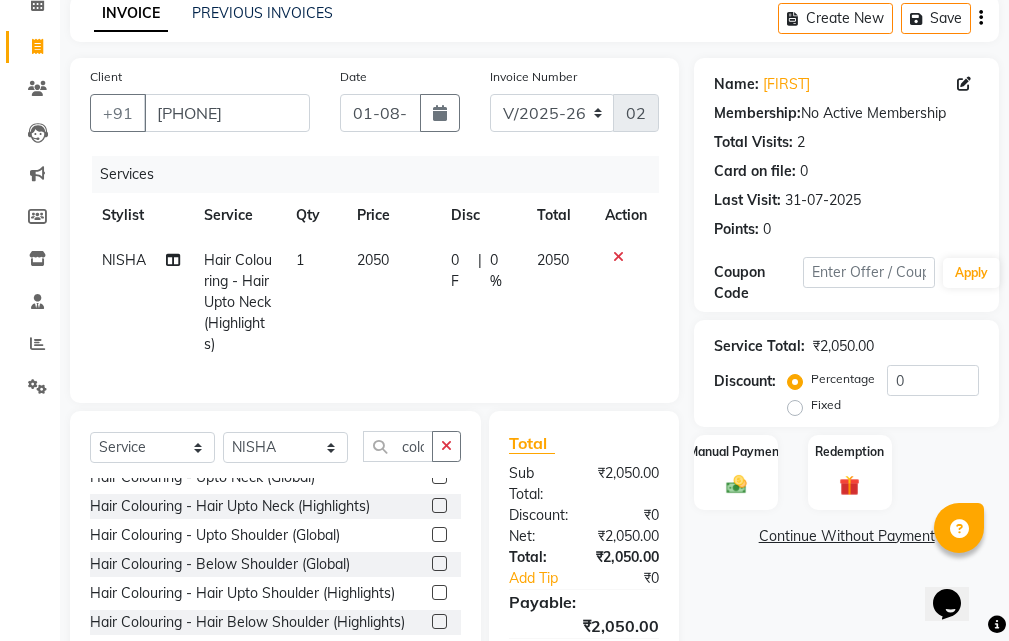 click 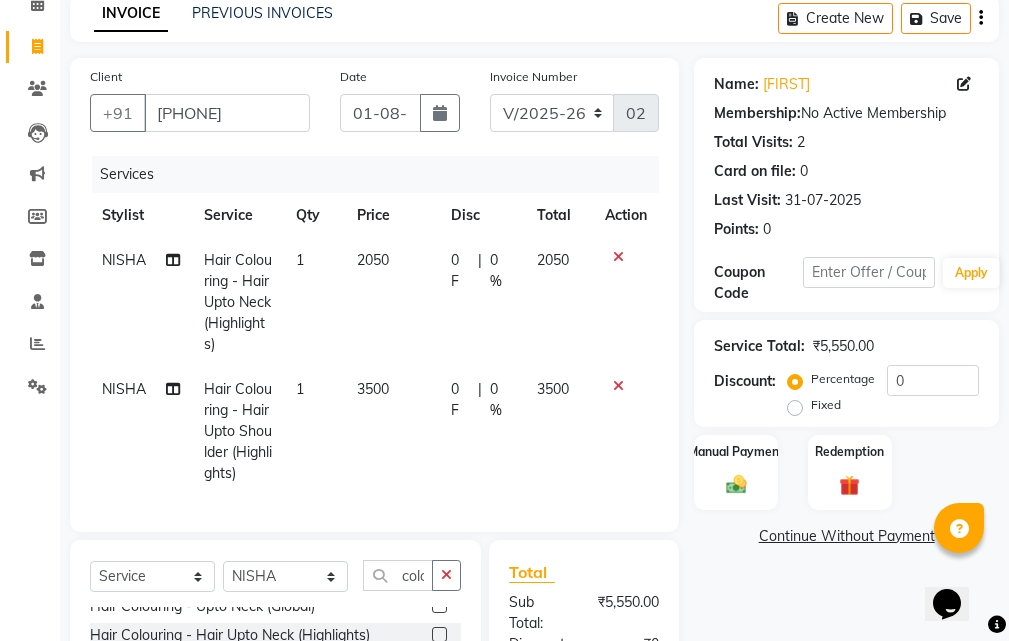 checkbox on "false" 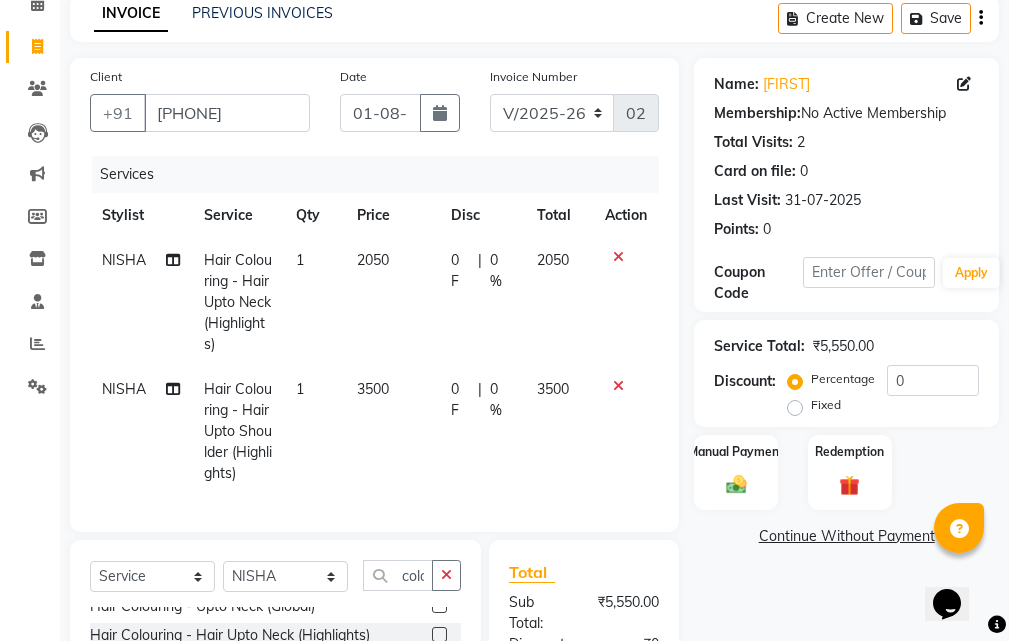 click 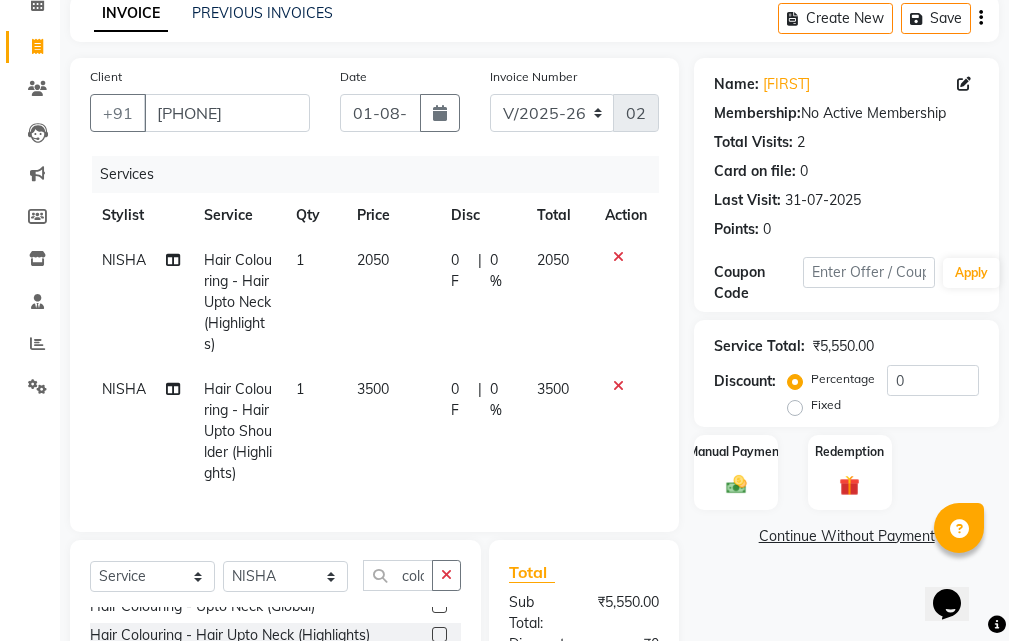 click 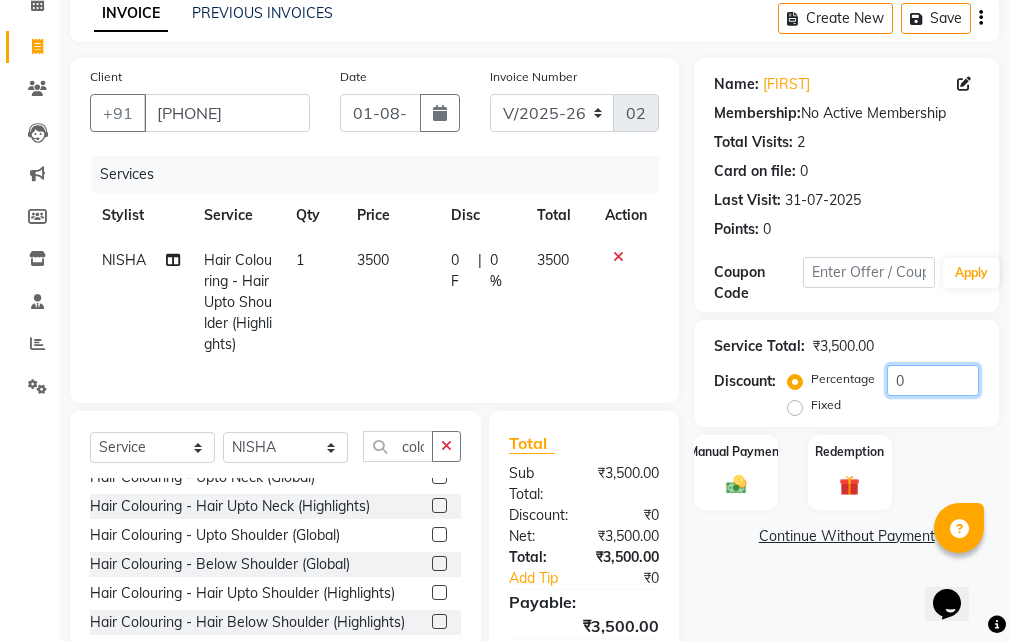 click on "0" 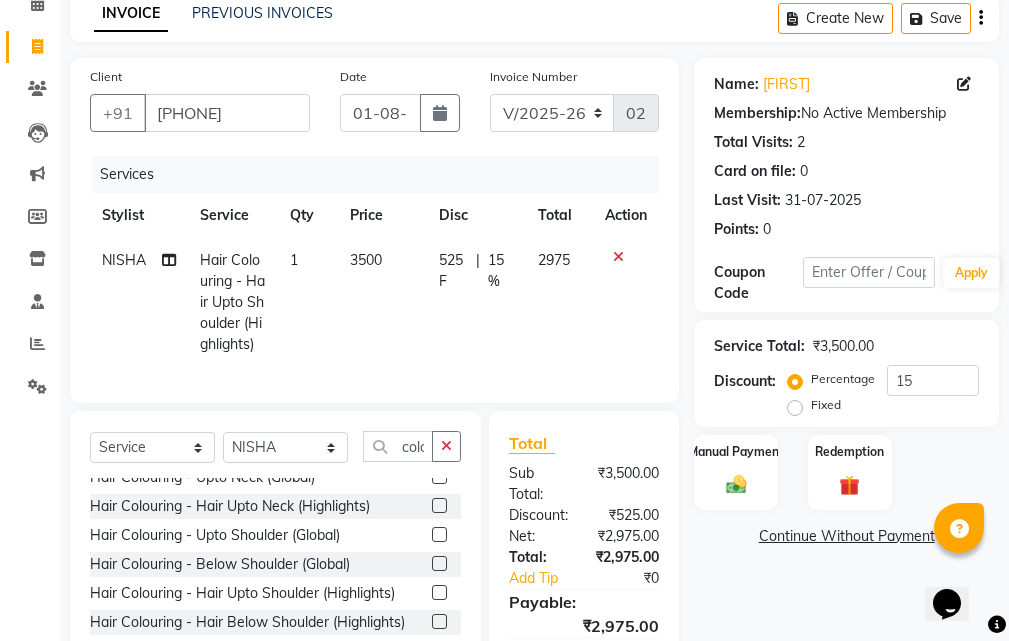 click on "Name: [FIRST] Membership: No Active Membership Total Visits: 2 Card on file: 0 Last Visit: [DATE] Points: 0 Coupon Code Apply Service Total: ₹3,500.00 Discount: Percentage Fixed 15 Manual Payment Redemption Continue Without Payment" 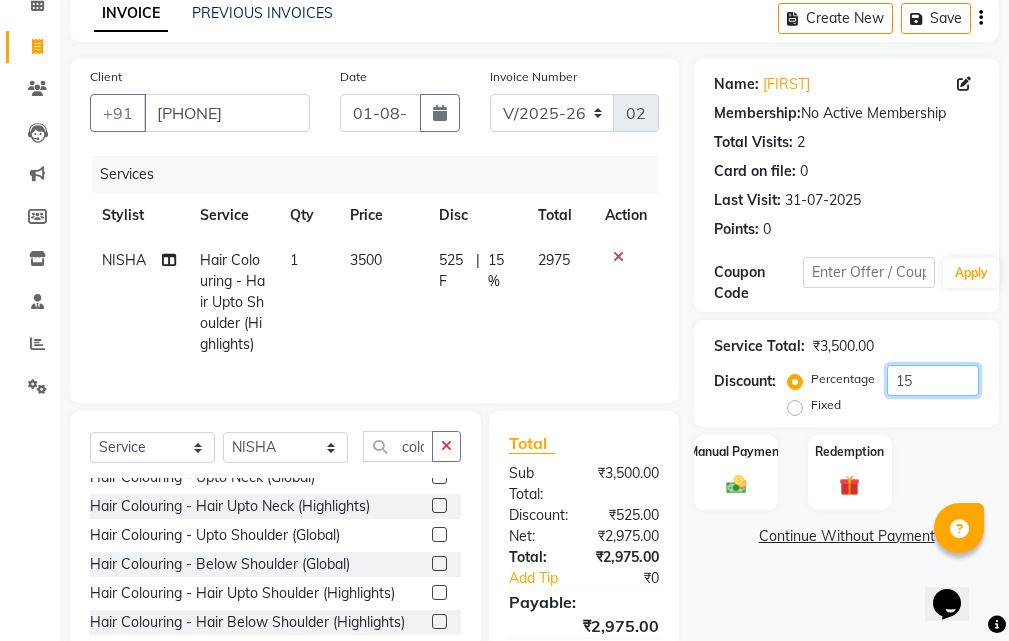 click on "15" 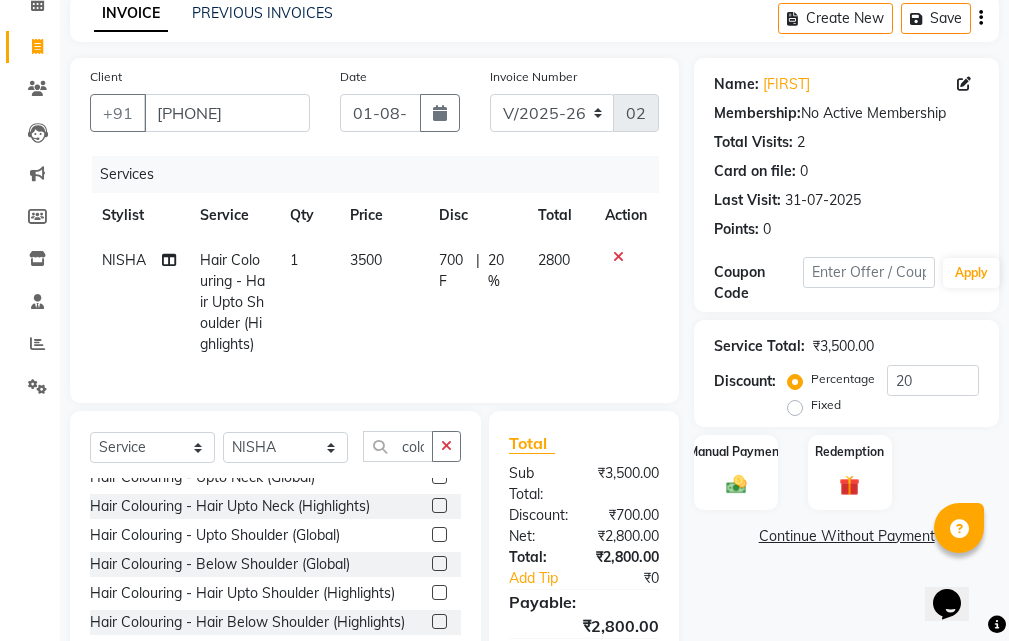 click on "Name: [FIRST] Membership: No Active Membership Total Visits: 2 Card on file: 0 Last Visit: [DATE] Points: 0 Coupon Code Apply Service Total: ₹3,500.00 Discount: Percentage Fixed 20 Manual Payment Redemption Continue Without Payment" 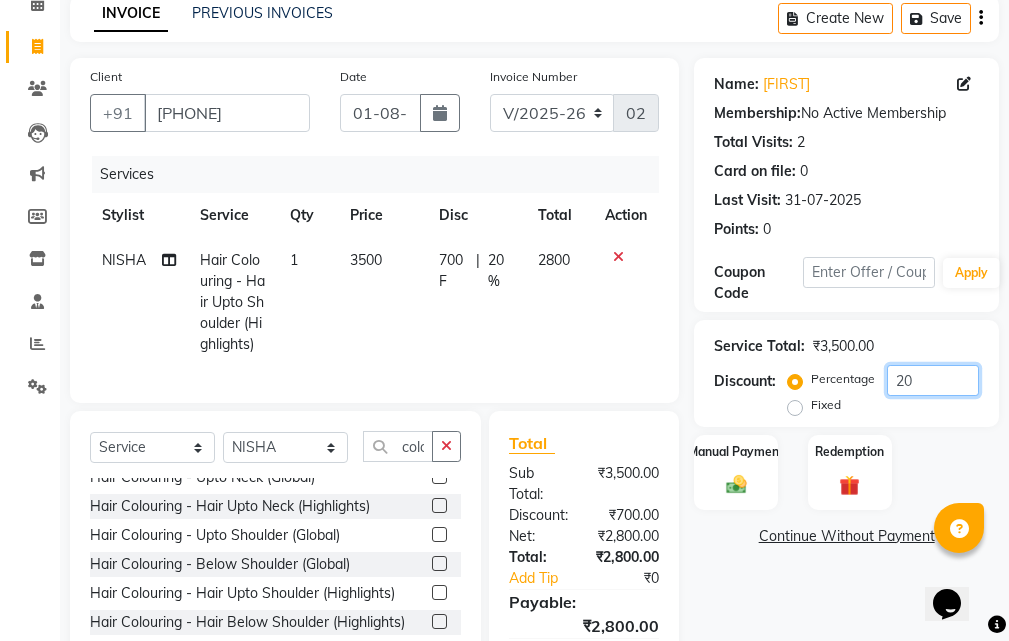 click on "20" 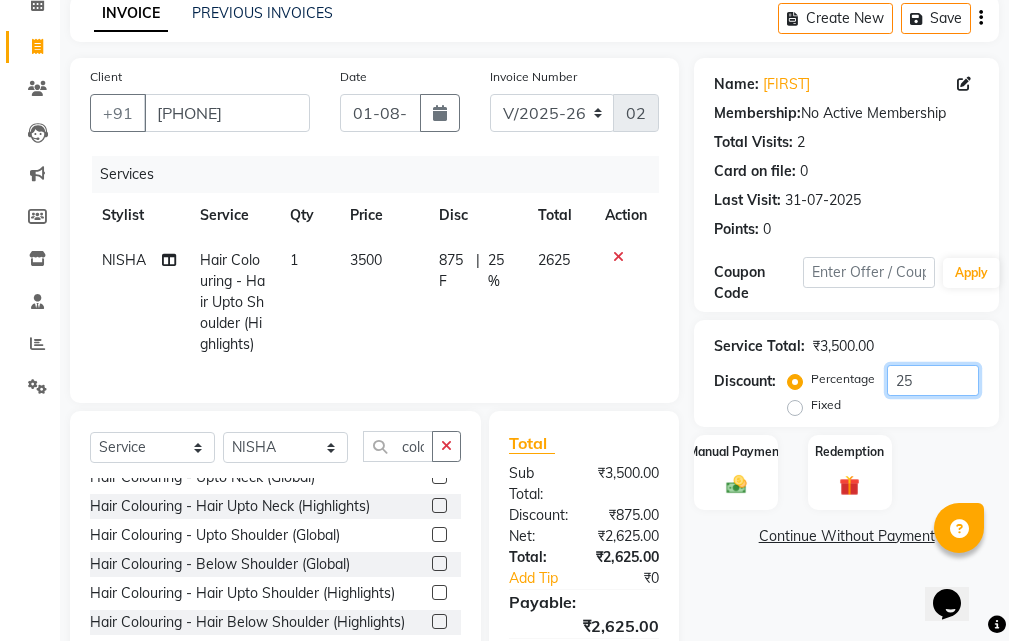 type on "2" 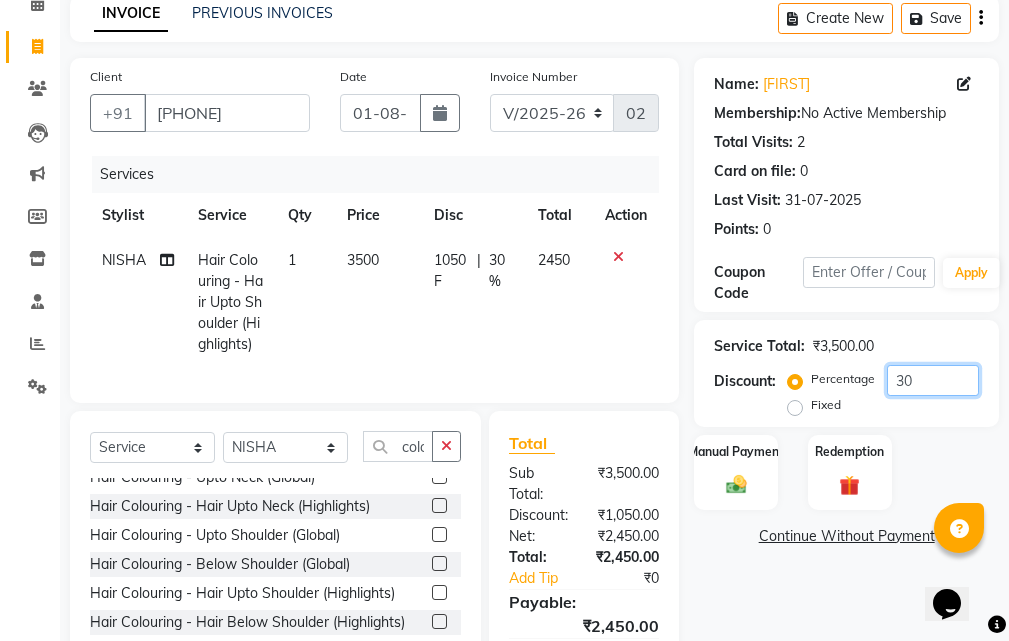 type on "3" 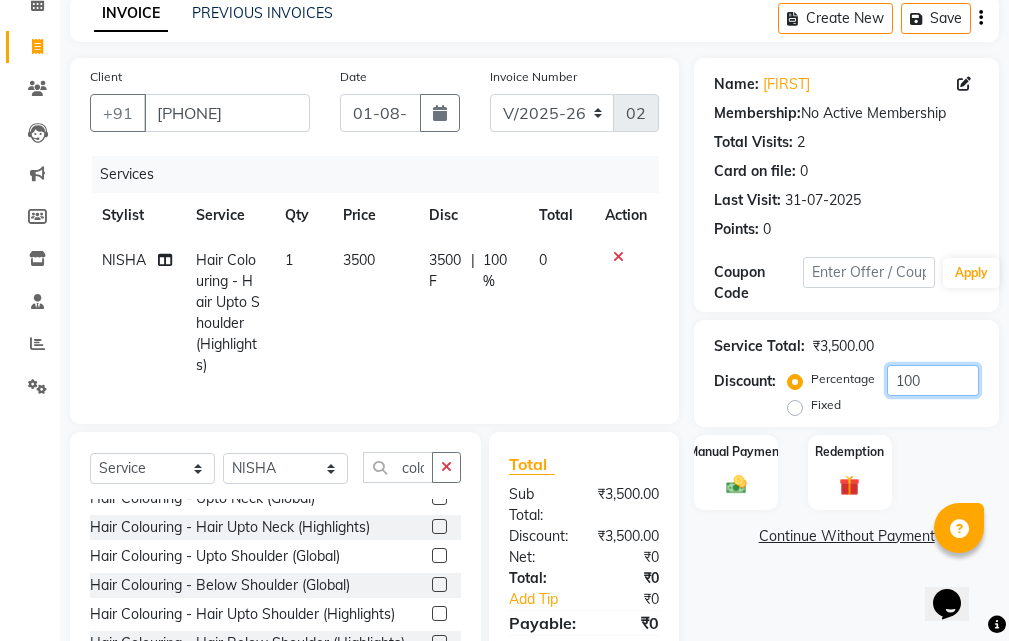 click on "100" 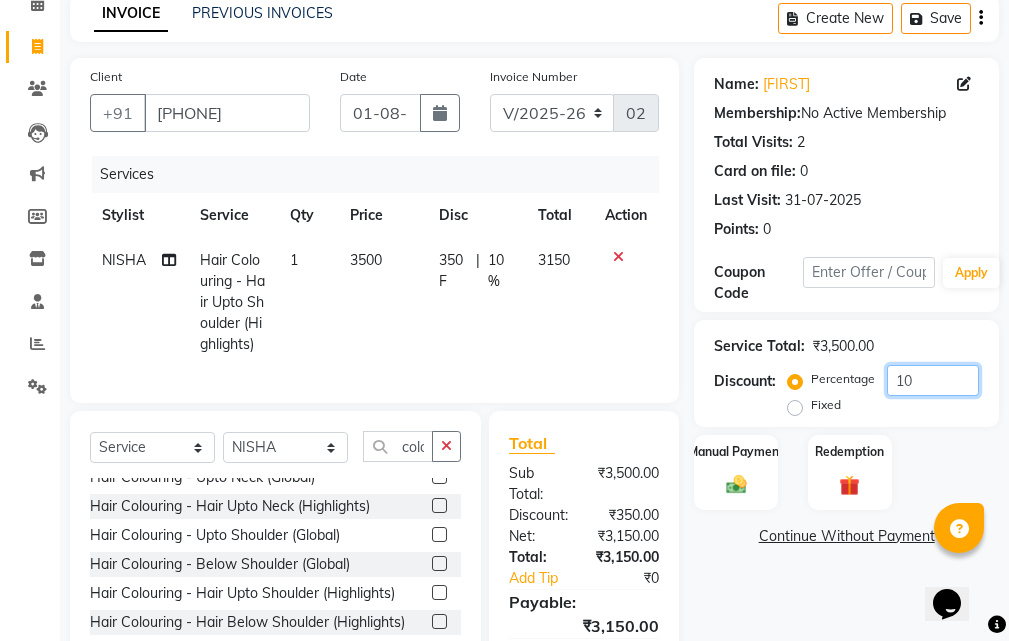 type on "1" 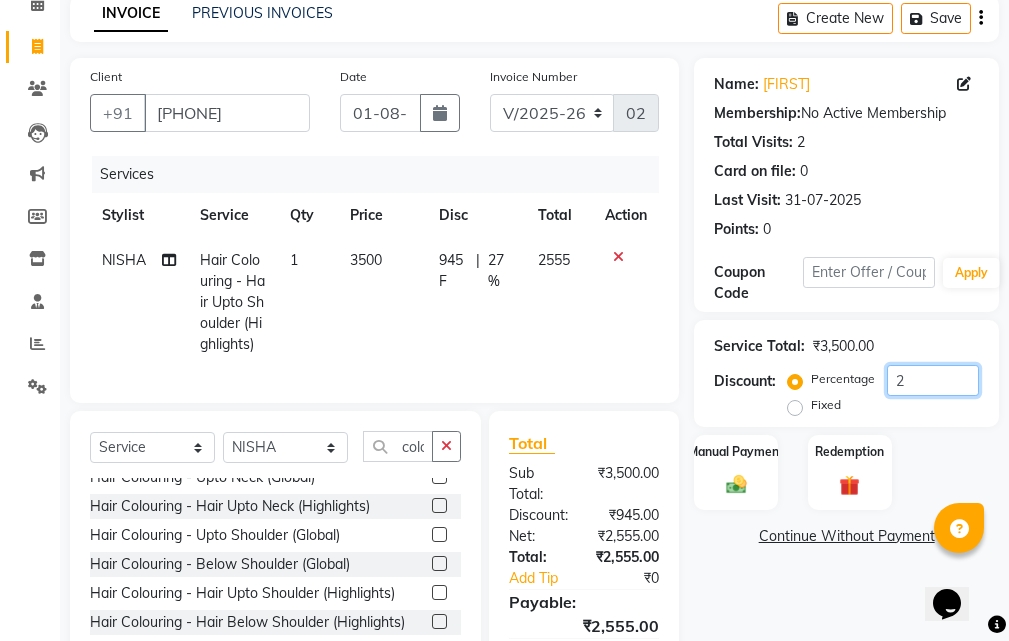 type on "27" 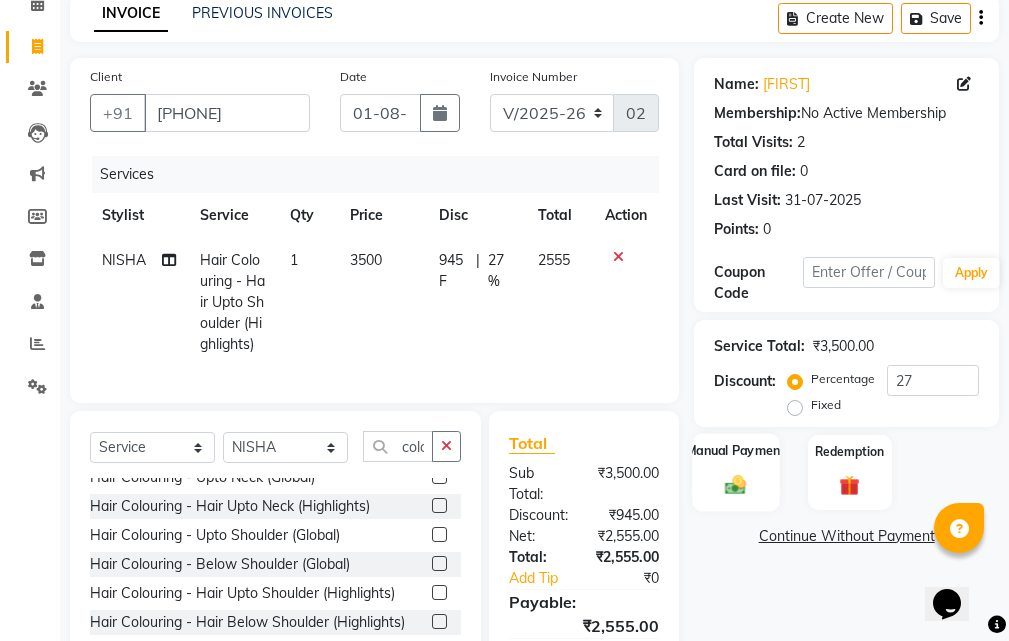click 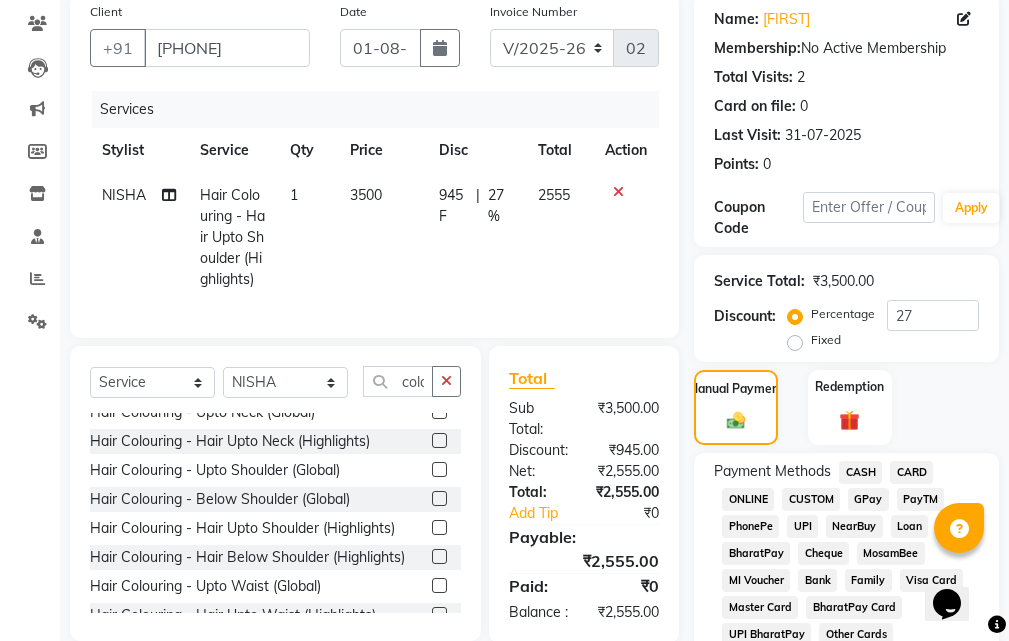 scroll, scrollTop: 219, scrollLeft: 0, axis: vertical 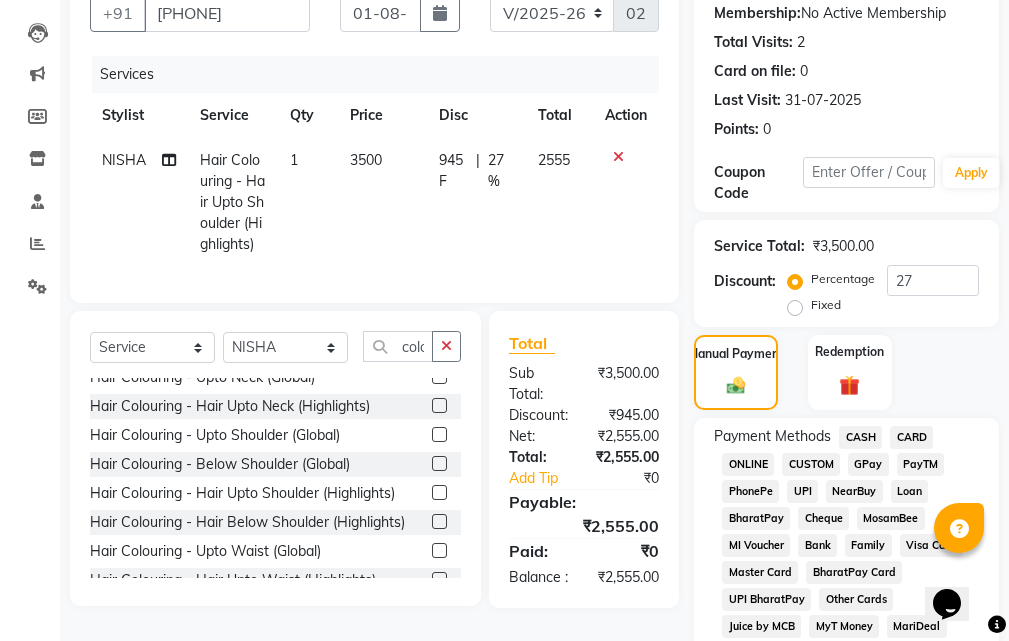 click on "CASH" 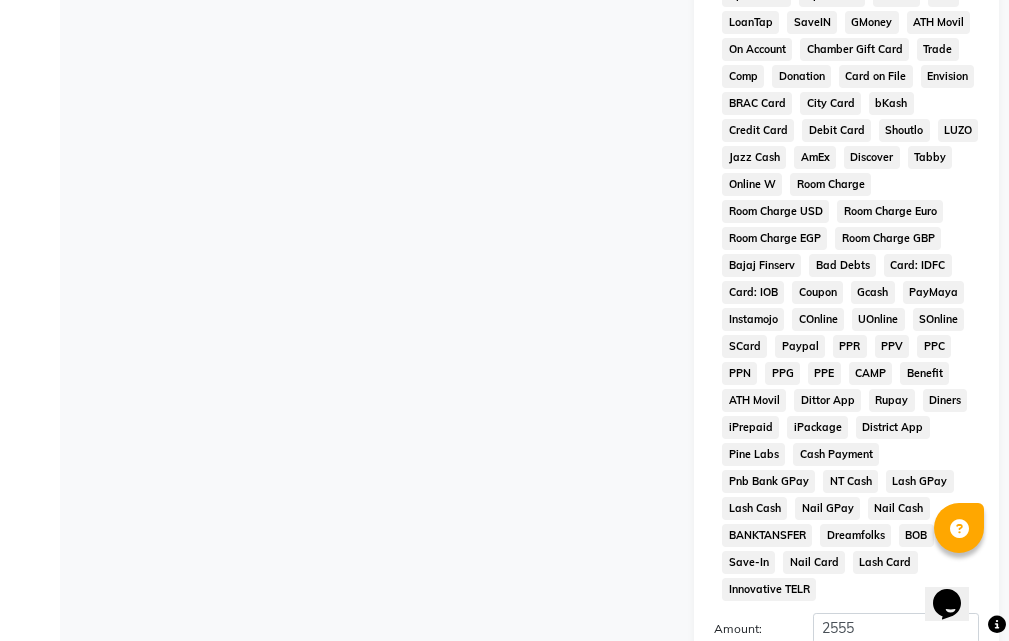 scroll, scrollTop: 1020, scrollLeft: 0, axis: vertical 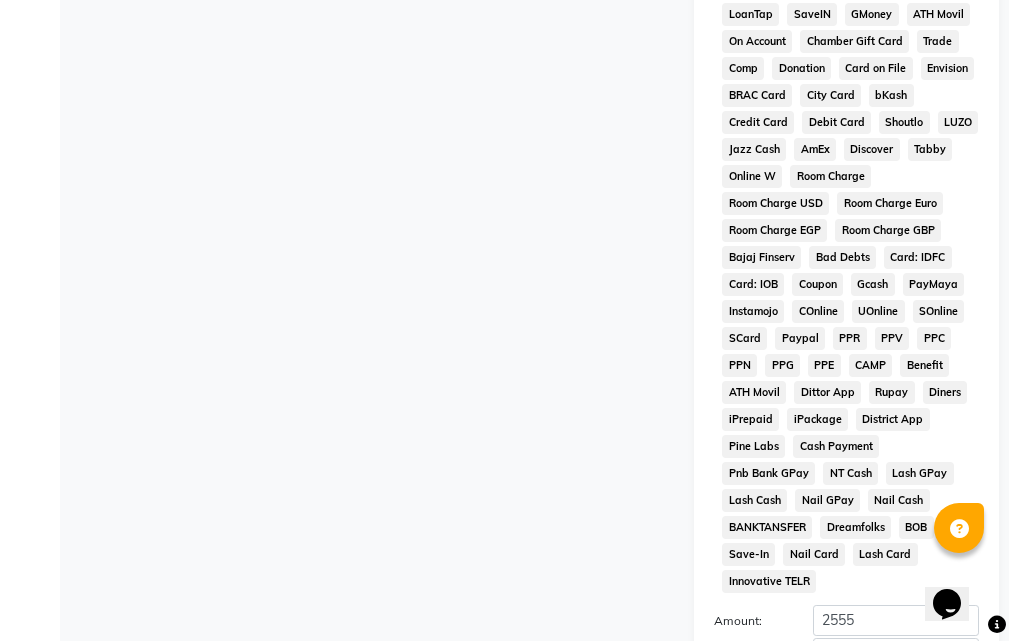 click on "Add Payment" 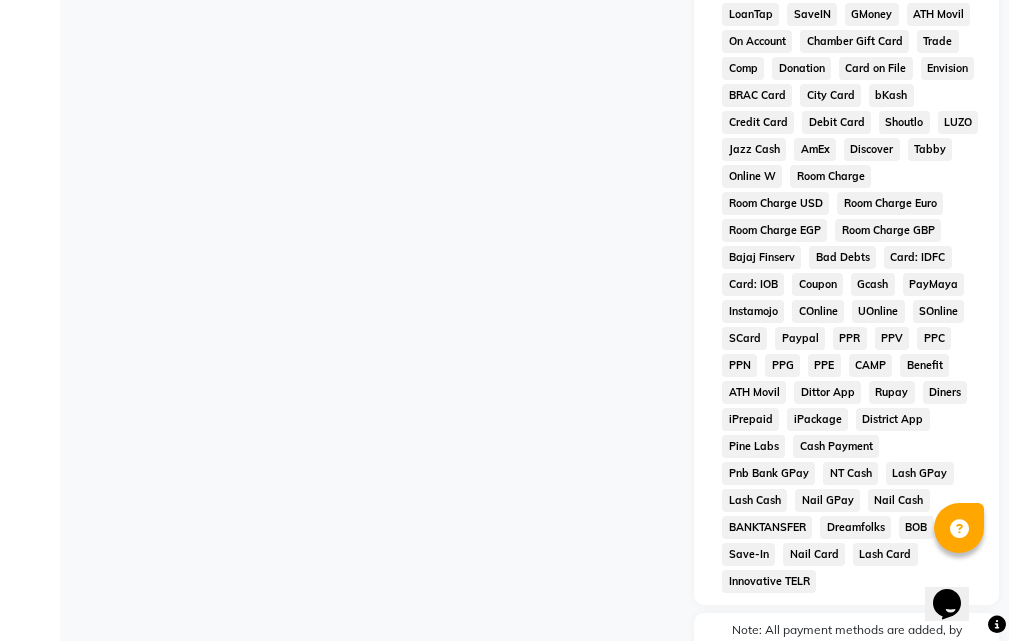 scroll, scrollTop: 1022, scrollLeft: 0, axis: vertical 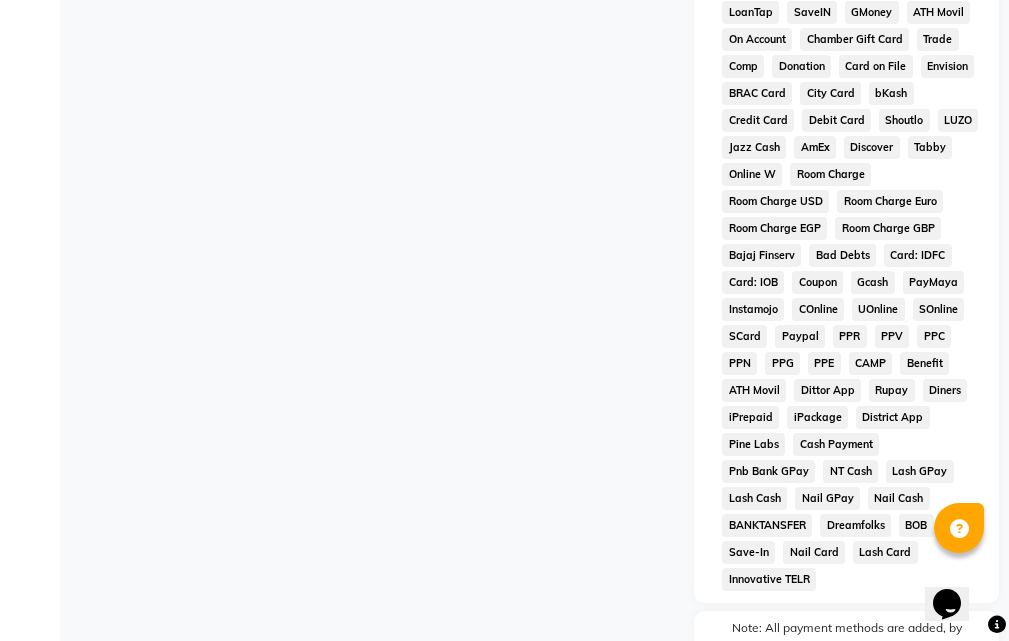 click on "Checkout" 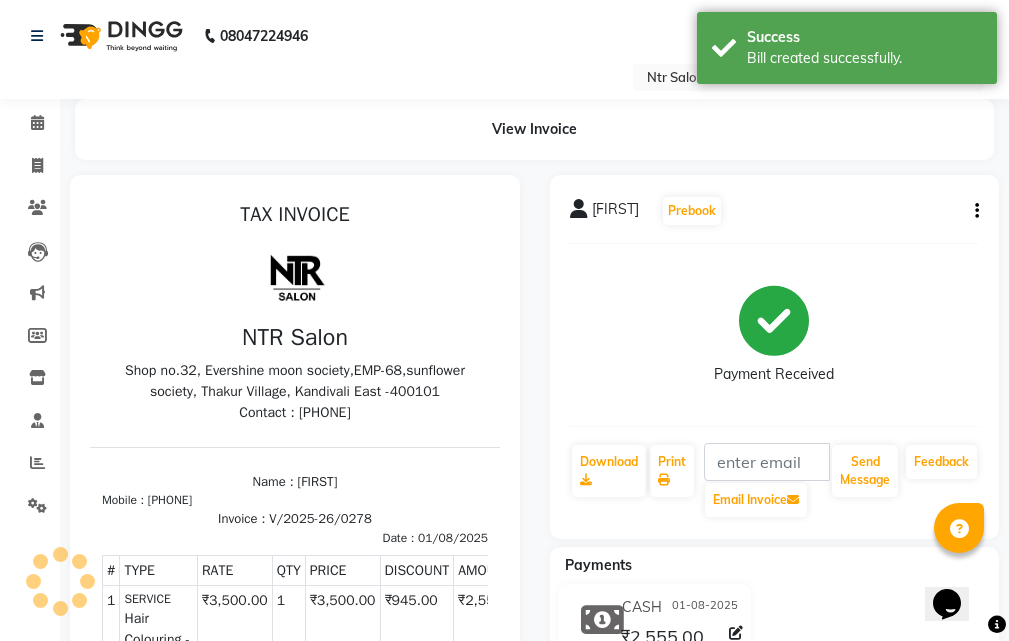 scroll, scrollTop: 0, scrollLeft: 0, axis: both 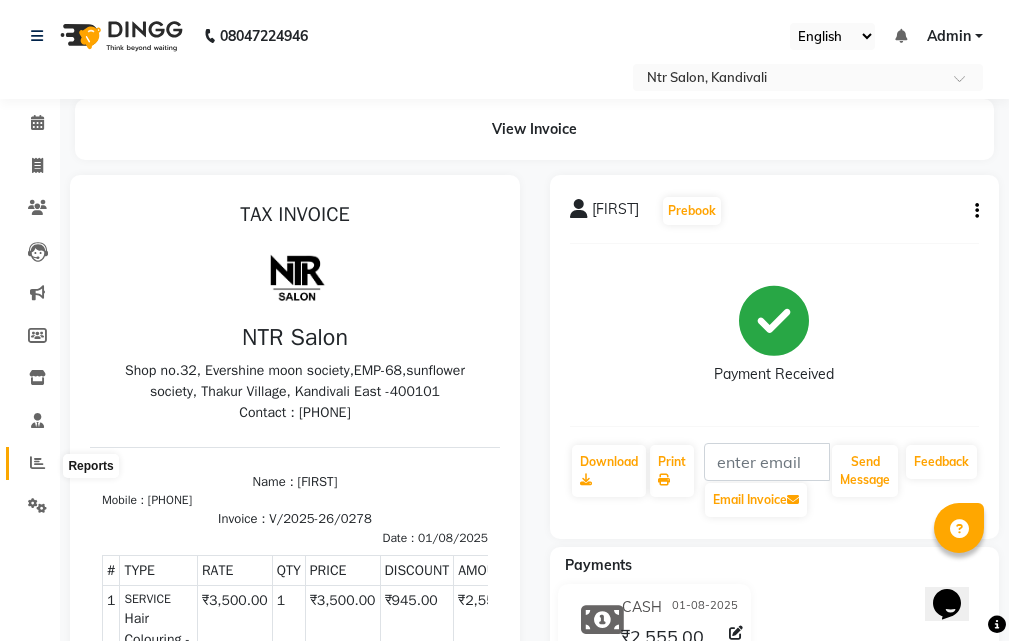 click 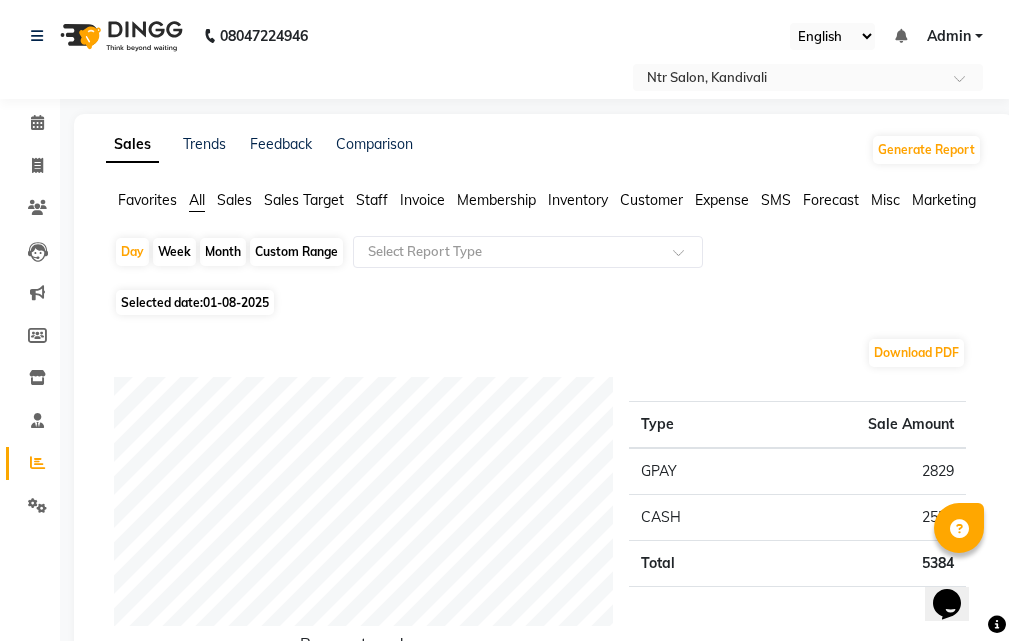 scroll, scrollTop: 200, scrollLeft: 0, axis: vertical 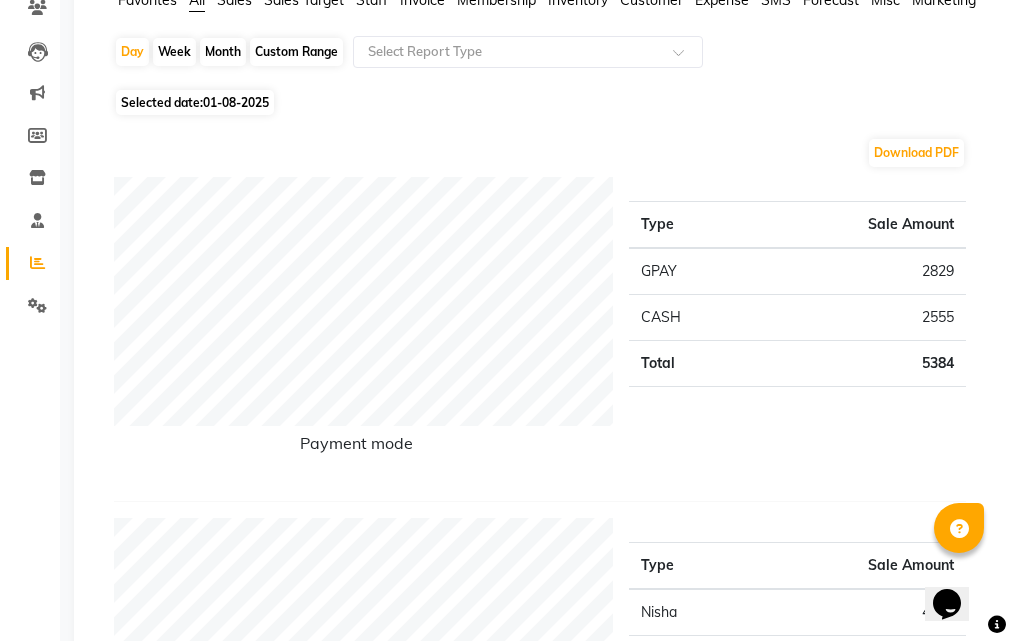drag, startPoint x: 926, startPoint y: 485, endPoint x: 732, endPoint y: 573, distance: 213.02582 